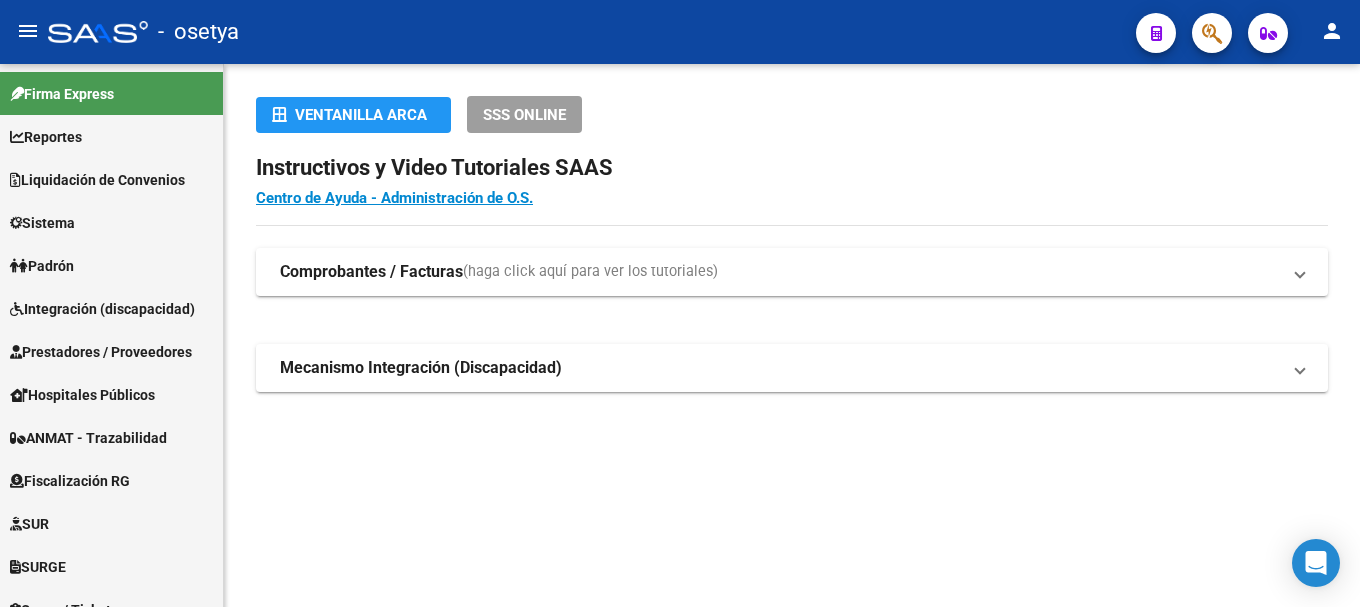 scroll, scrollTop: 0, scrollLeft: 0, axis: both 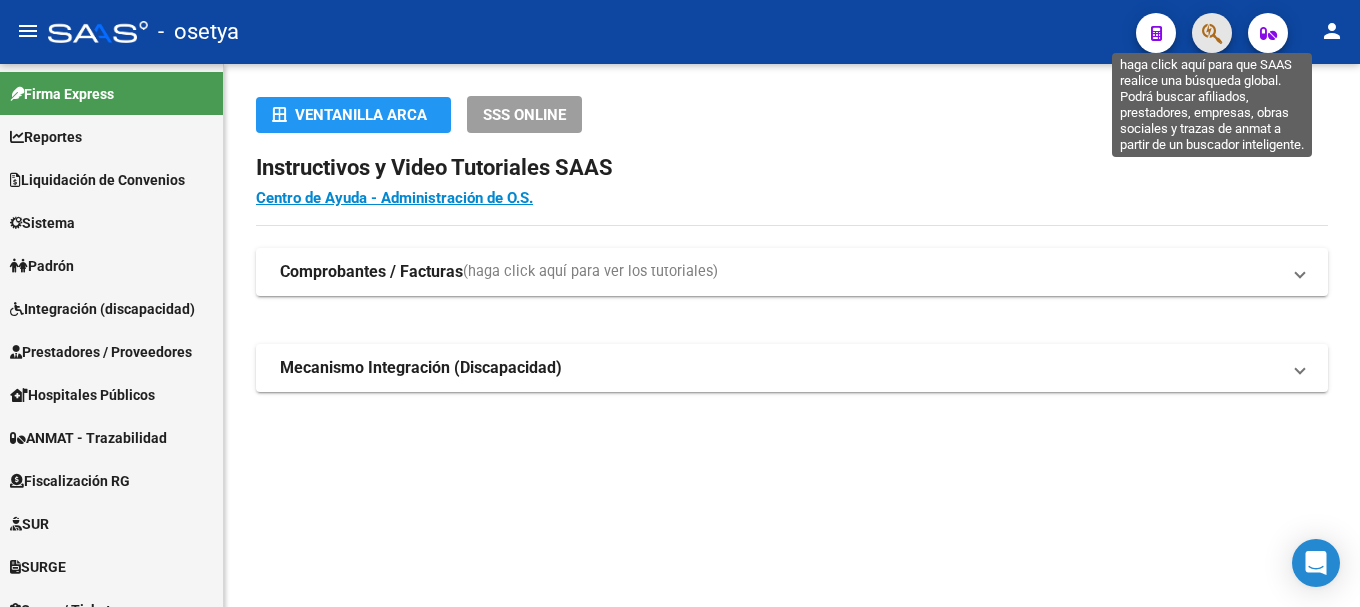 click 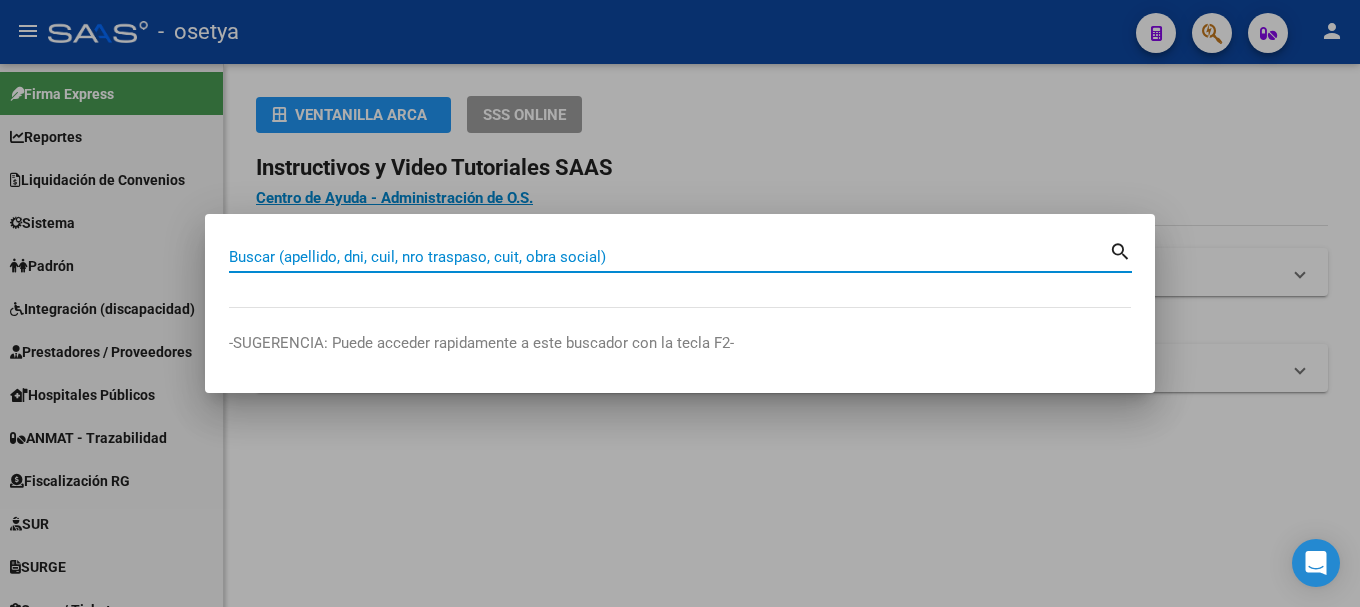 paste on "24101642" 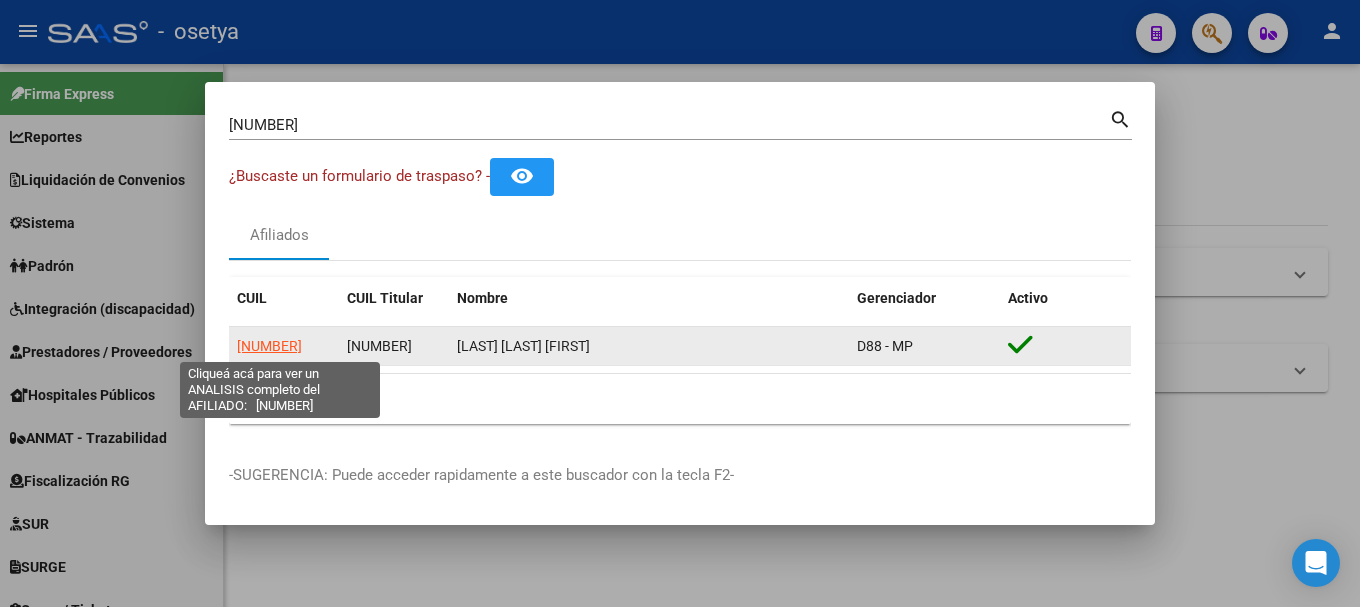 click on "27241016426" 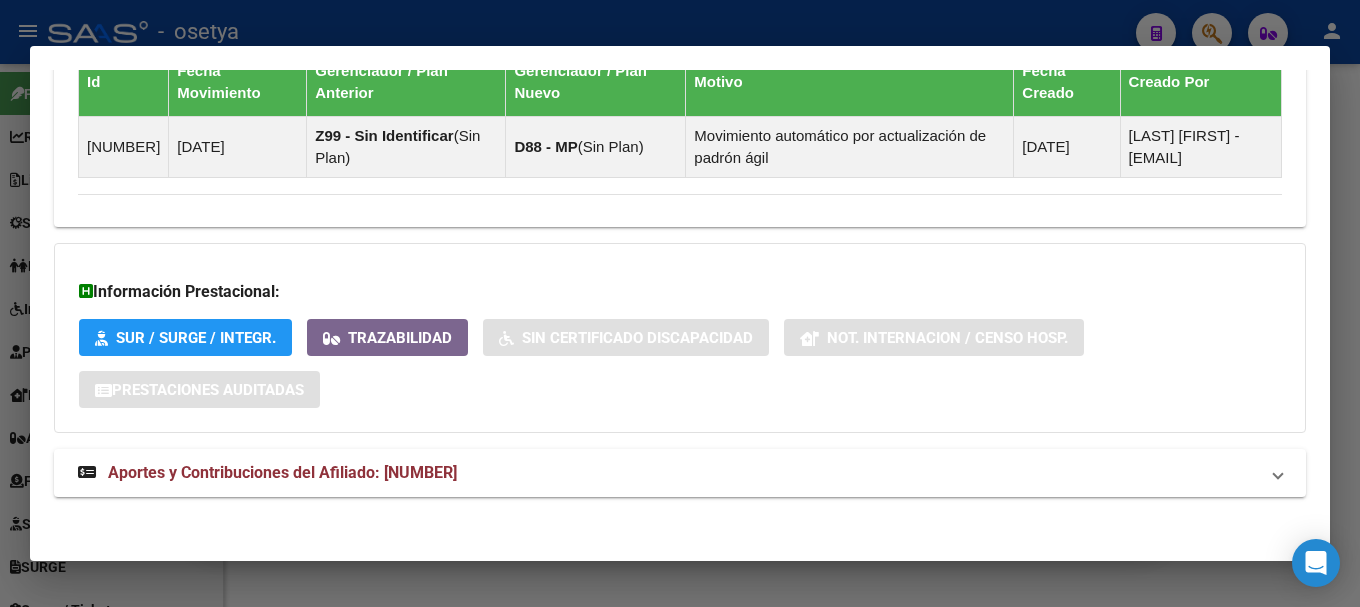 scroll, scrollTop: 1375, scrollLeft: 0, axis: vertical 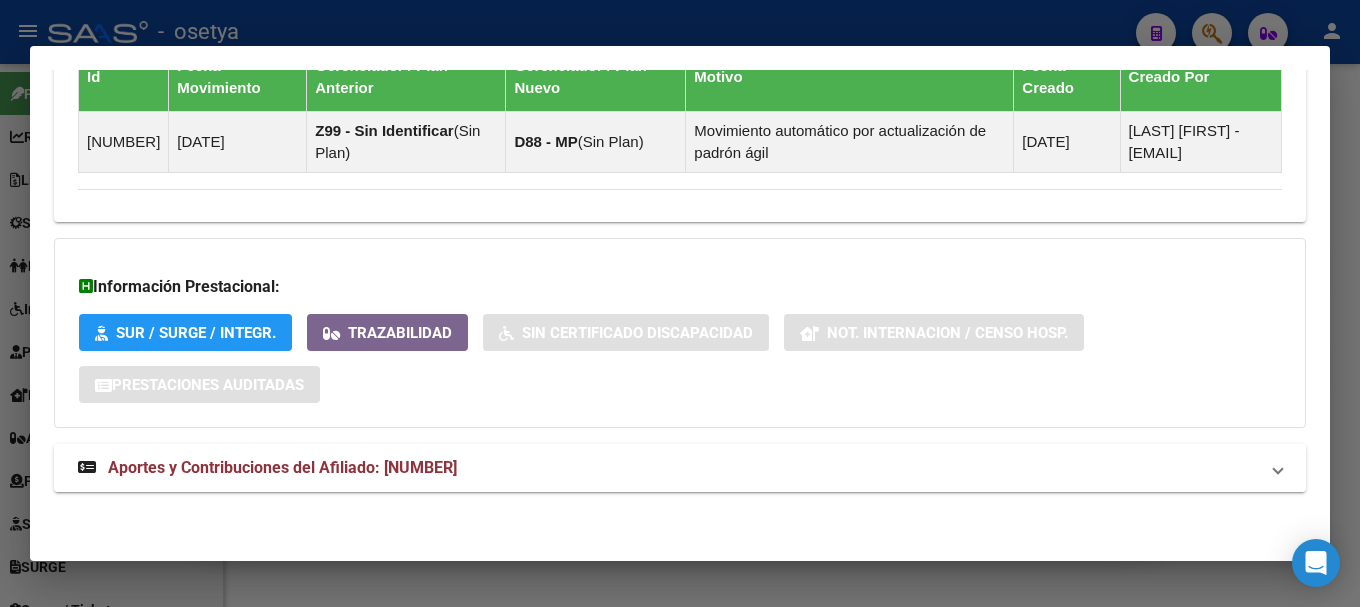 drag, startPoint x: 608, startPoint y: 460, endPoint x: 797, endPoint y: 346, distance: 220.71928 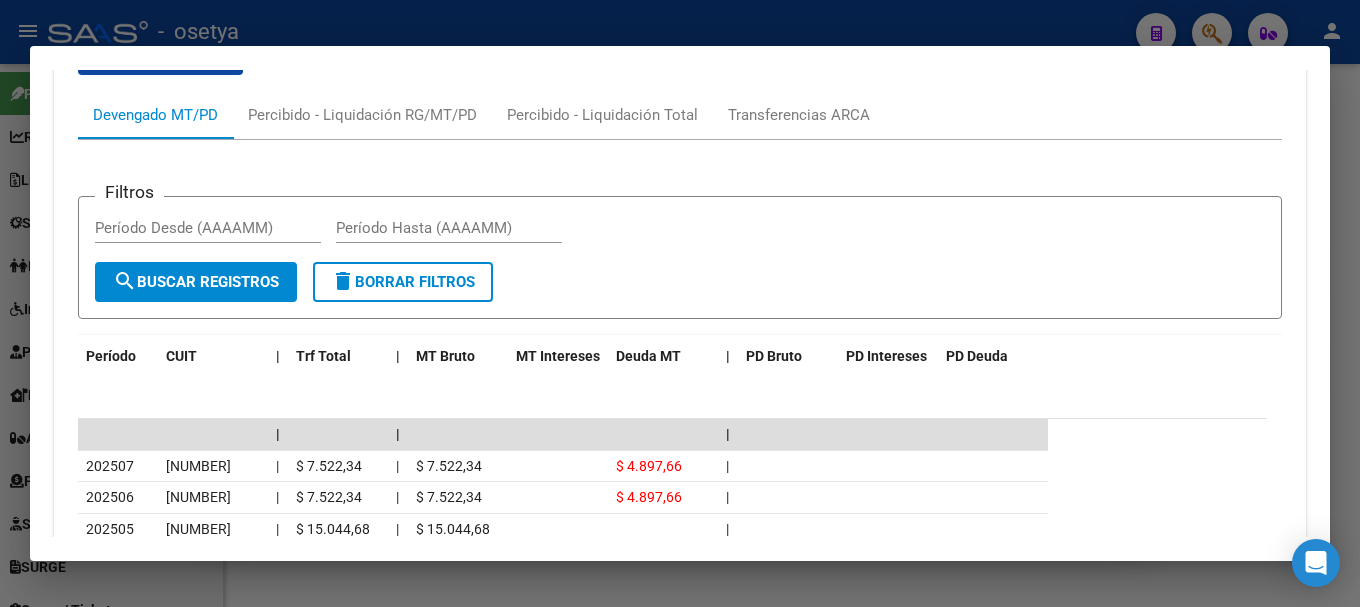 scroll, scrollTop: 2075, scrollLeft: 0, axis: vertical 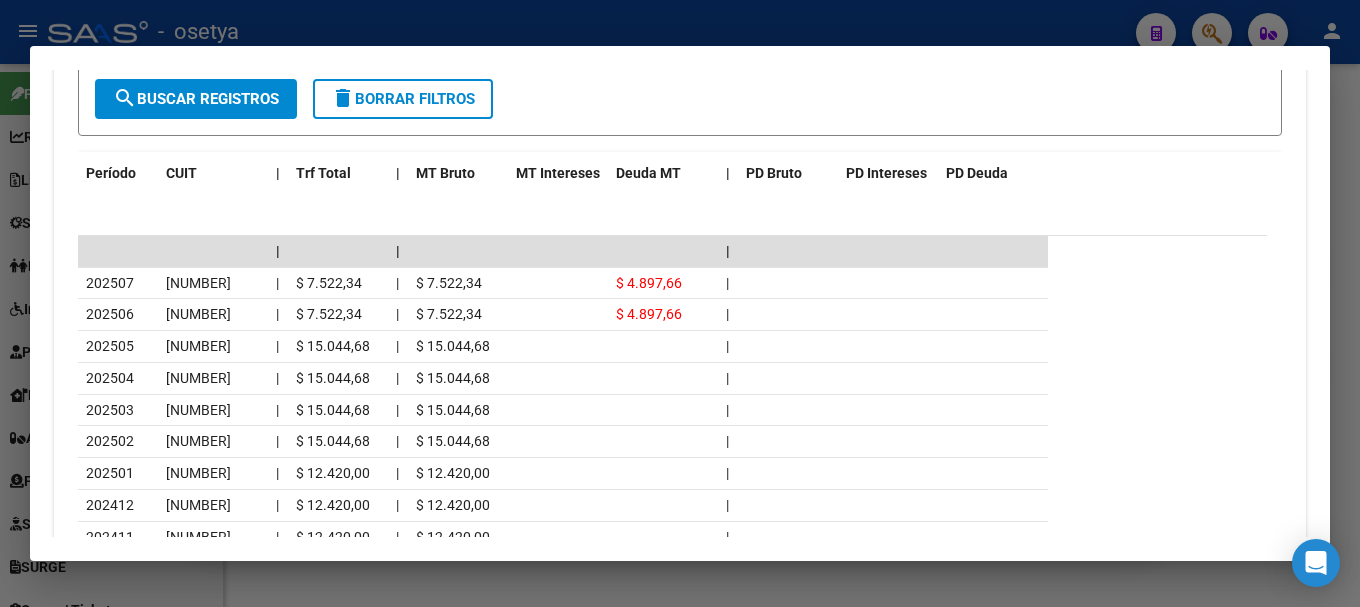 click at bounding box center [680, 303] 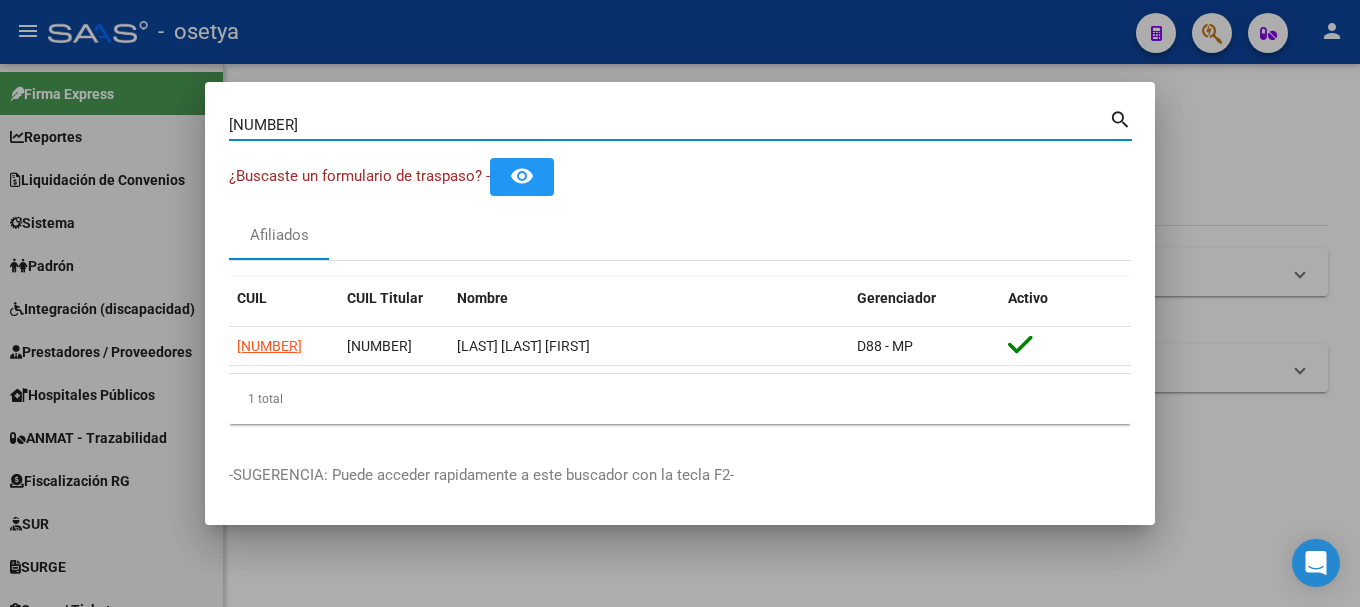 click on "24101642" at bounding box center [669, 125] 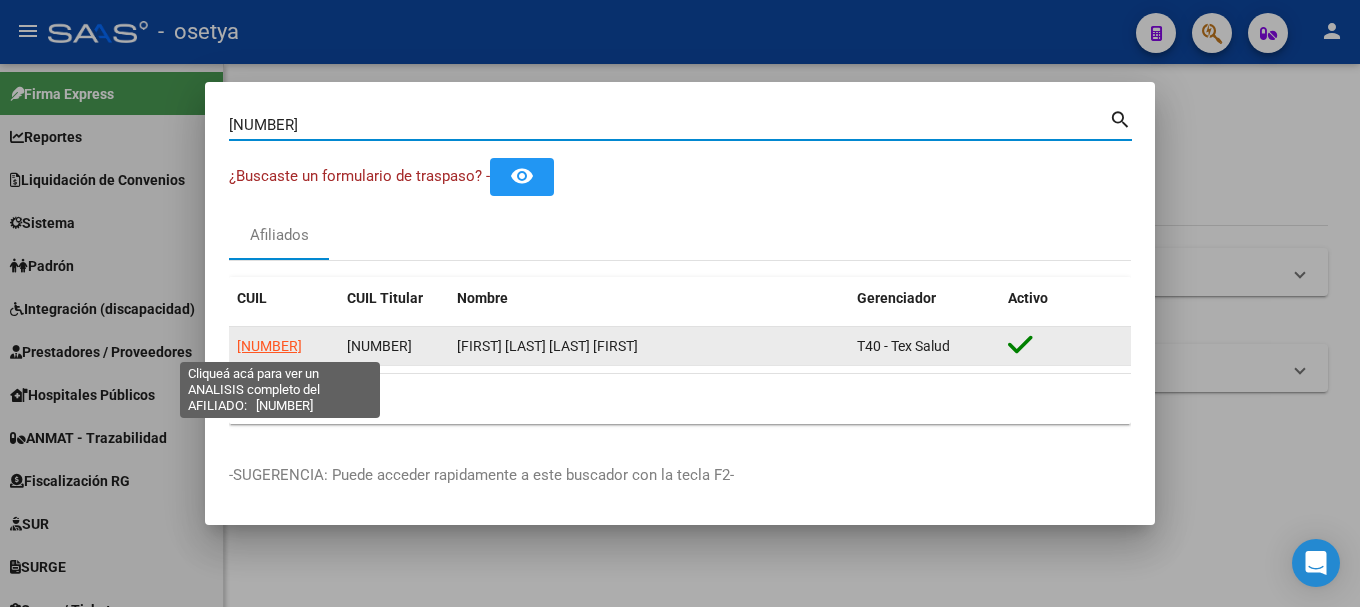 click on "20300365478" 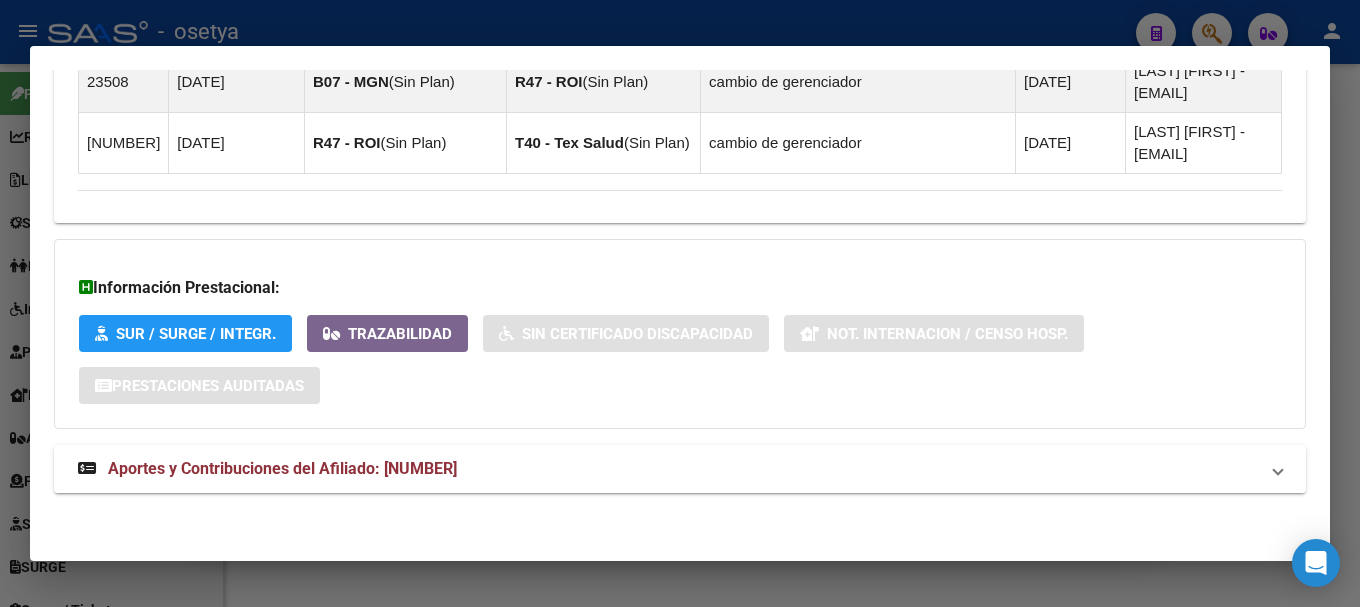 click on "Aportes y Contribuciones del Afiliado: 20300365478" at bounding box center (680, 469) 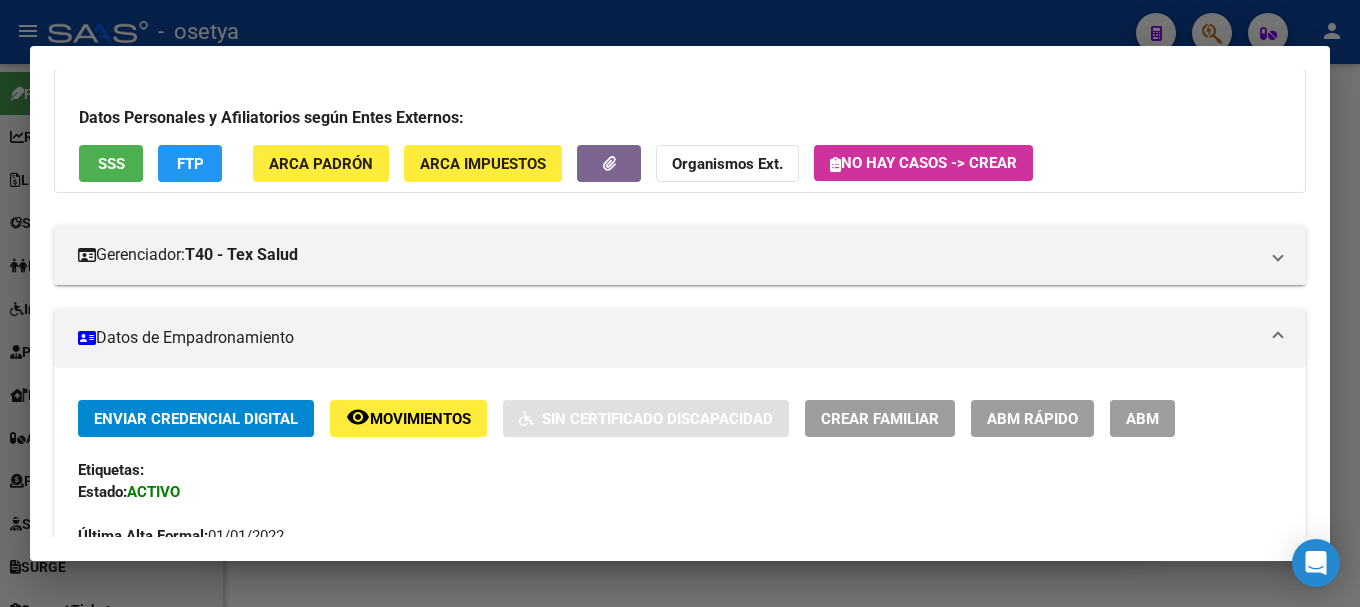 scroll, scrollTop: 0, scrollLeft: 0, axis: both 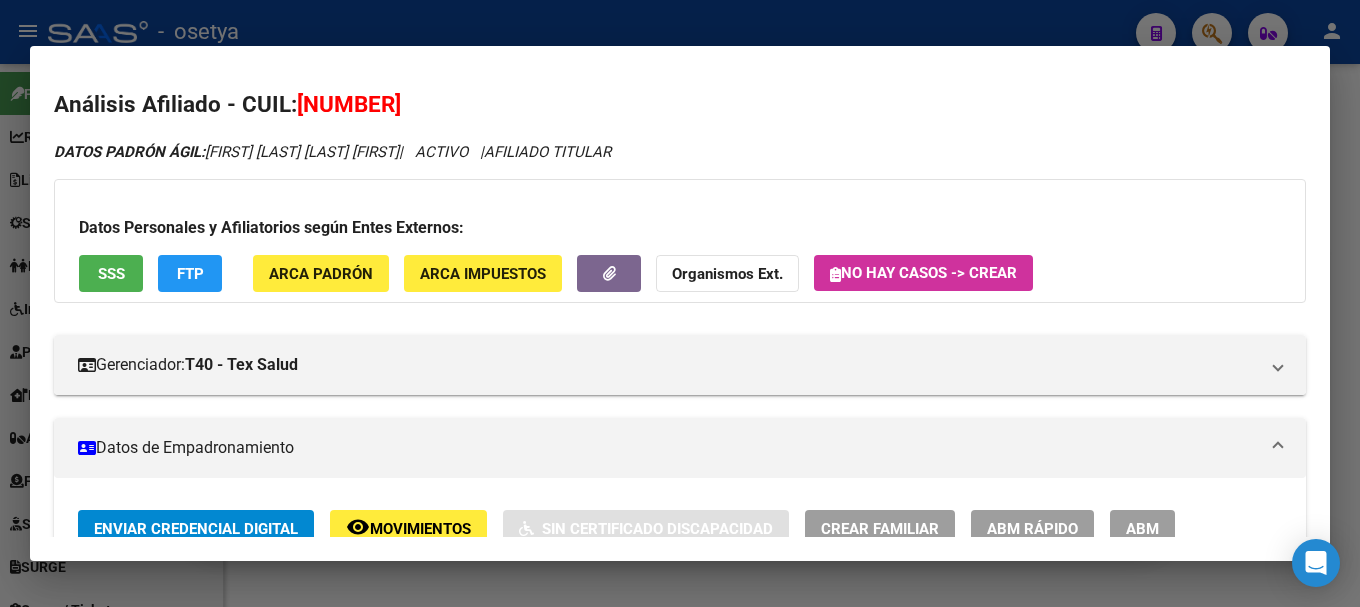drag, startPoint x: 974, startPoint y: 18, endPoint x: 848, endPoint y: 108, distance: 154.84186 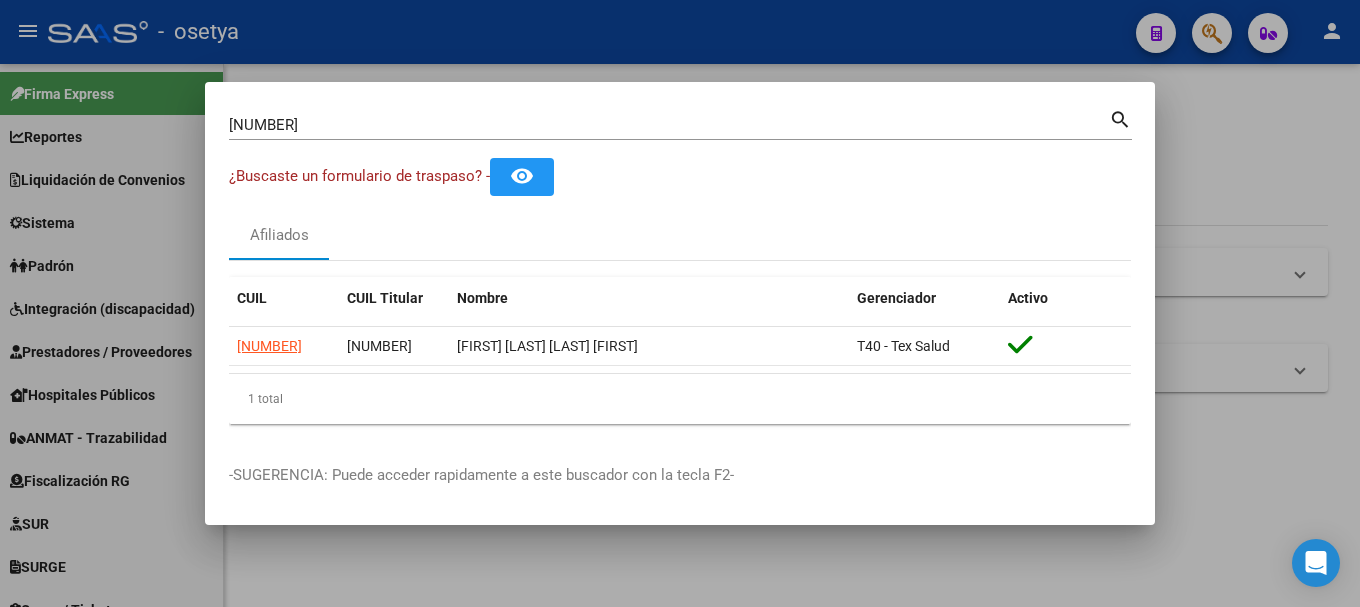 click on "30036547" at bounding box center [669, 125] 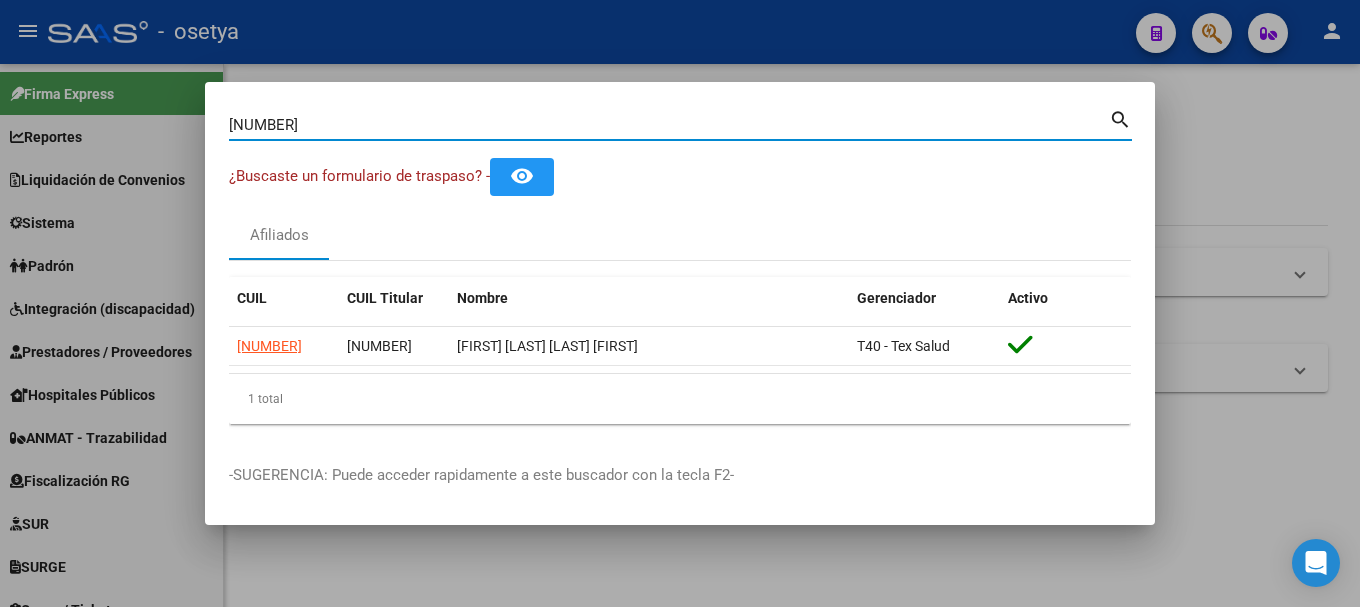 click on "30036547" at bounding box center [669, 125] 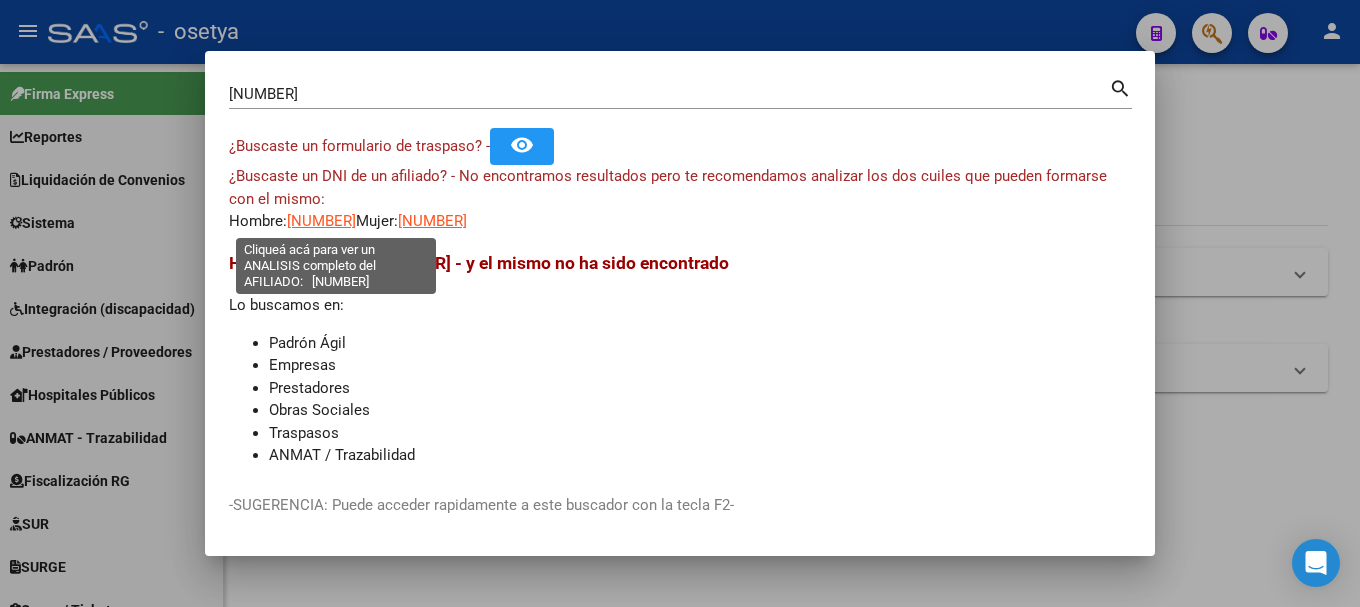 click on "20430937821" at bounding box center (321, 221) 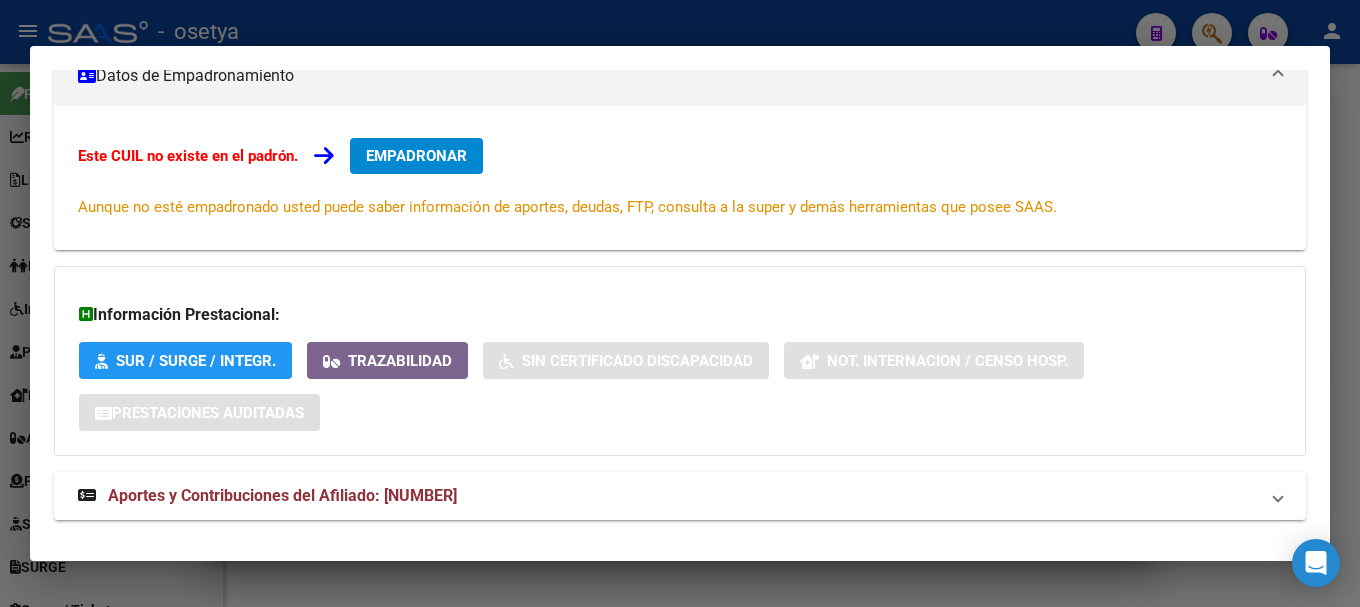 scroll, scrollTop: 328, scrollLeft: 0, axis: vertical 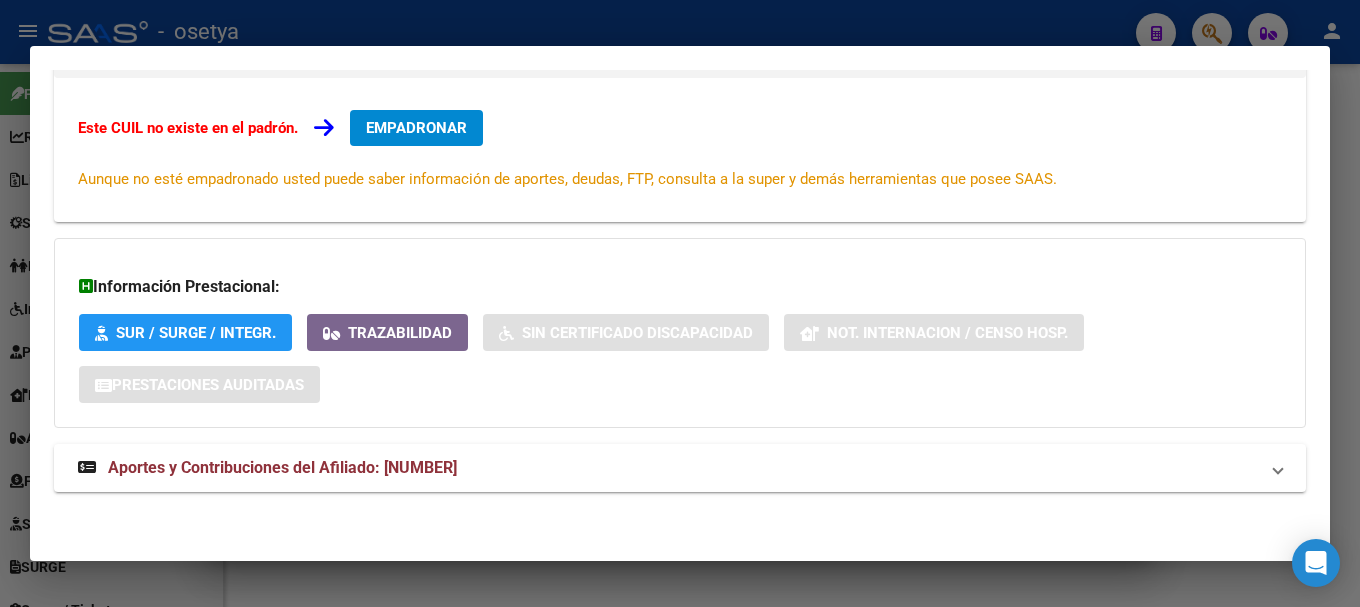 click on "DATOS ARCA:  AVALOS FRANCO RODRIGO       (22/02/2001)  ESTE CUIL NO EXISTE EN EL PADRÓN ÁGIL (padrón de permisos y liquidaciones) Datos Personales y Afiliatorios según Entes Externos: SSS FTP ARCA Padrón ARCA Impuestos Organismos Ext.   No hay casos -> Crear
Datos de Empadronamiento  Este CUIL no existe en el padrón.   EMPADRONAR
Aunque no esté empadronado usted puede saber información de aportes, deudas, FTP, consulta a la super y demás herramientas que posee SAAS.   Información Prestacional:       SUR / SURGE / INTEGR.    Trazabilidad    Sin Certificado Discapacidad    Not. Internacion / Censo Hosp.  Prestaciones Auditadas     Aportes y Contribuciones del Afiliado: 20430937821 Hemos buscado el CUIL - 20430937821 - y el mismo no existe en nuestra información procesada de aportes y contribuciones  El mismo fue buscado en:  Cuenta Corriente Devengada de Régimen General Cuenta Corriente Devengada de Monotributo / Personal Doméstico Percibidos de Aportes Detallado Percibido Total" at bounding box center (680, 164) 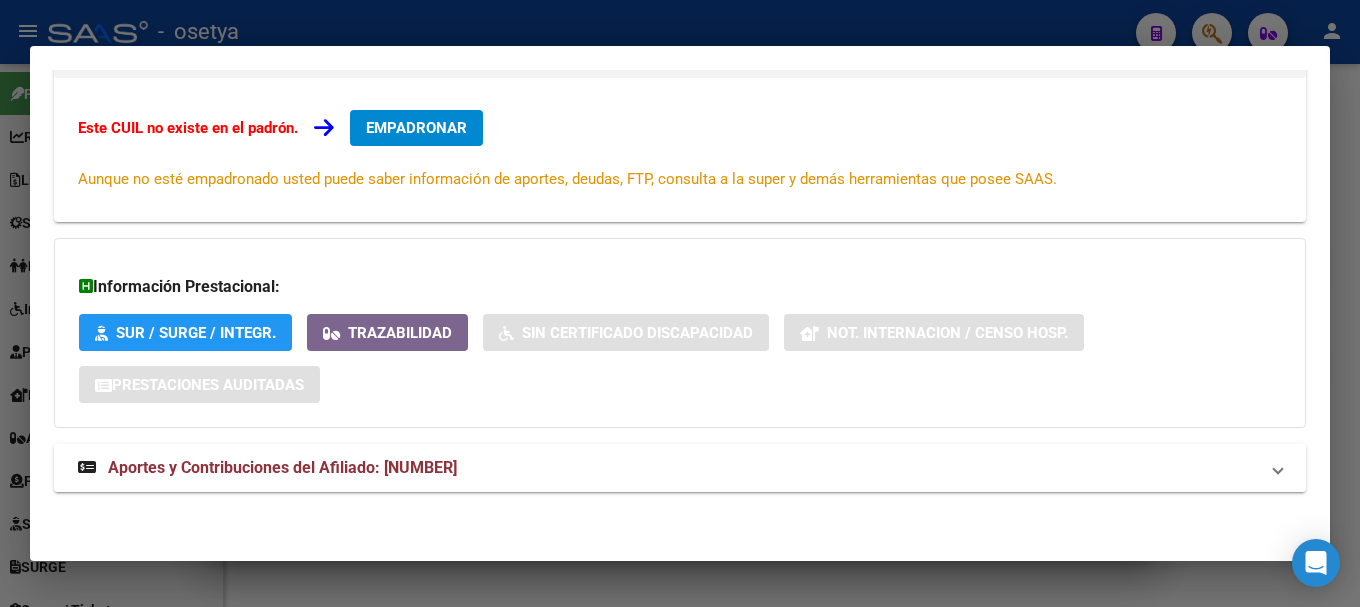 click on "Aportes y Contribuciones del Afiliado: 20430937821" at bounding box center (680, 468) 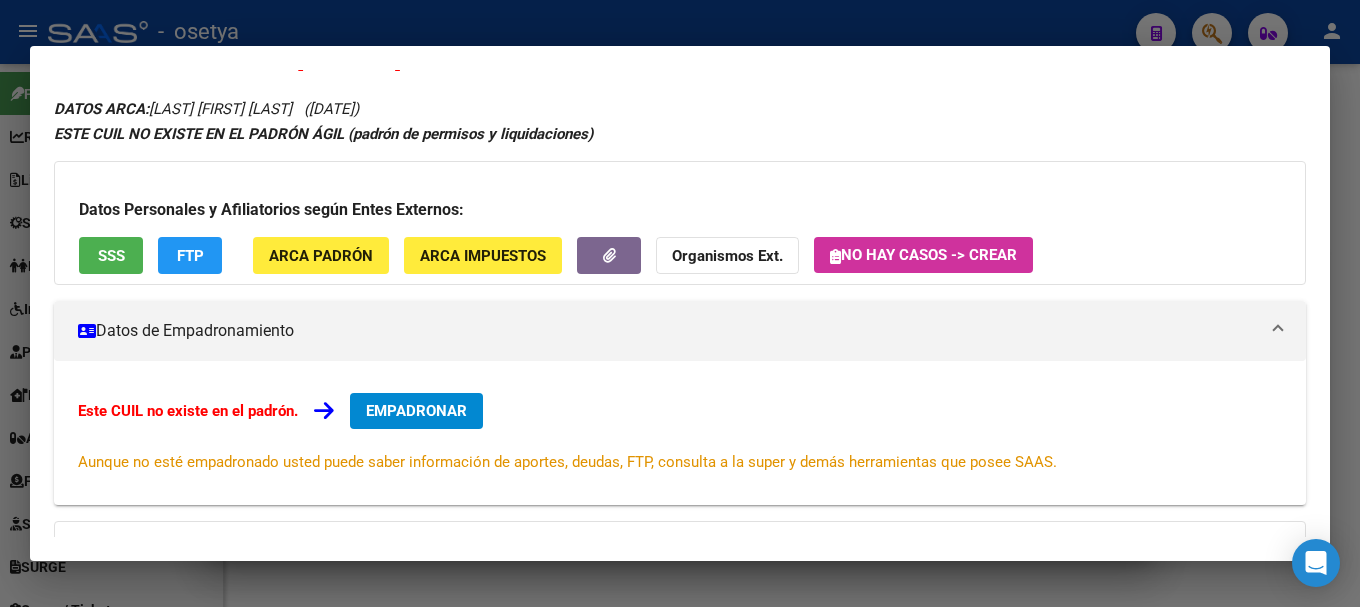 scroll, scrollTop: 0, scrollLeft: 0, axis: both 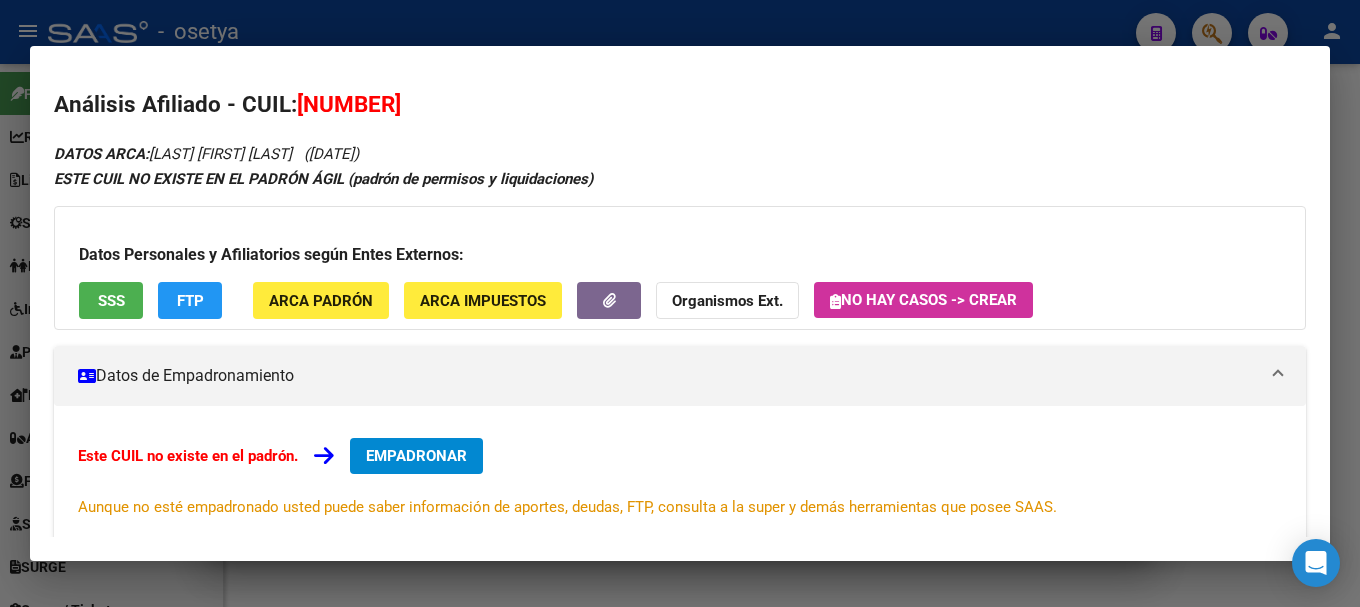 click on "20430937821" at bounding box center (349, 104) 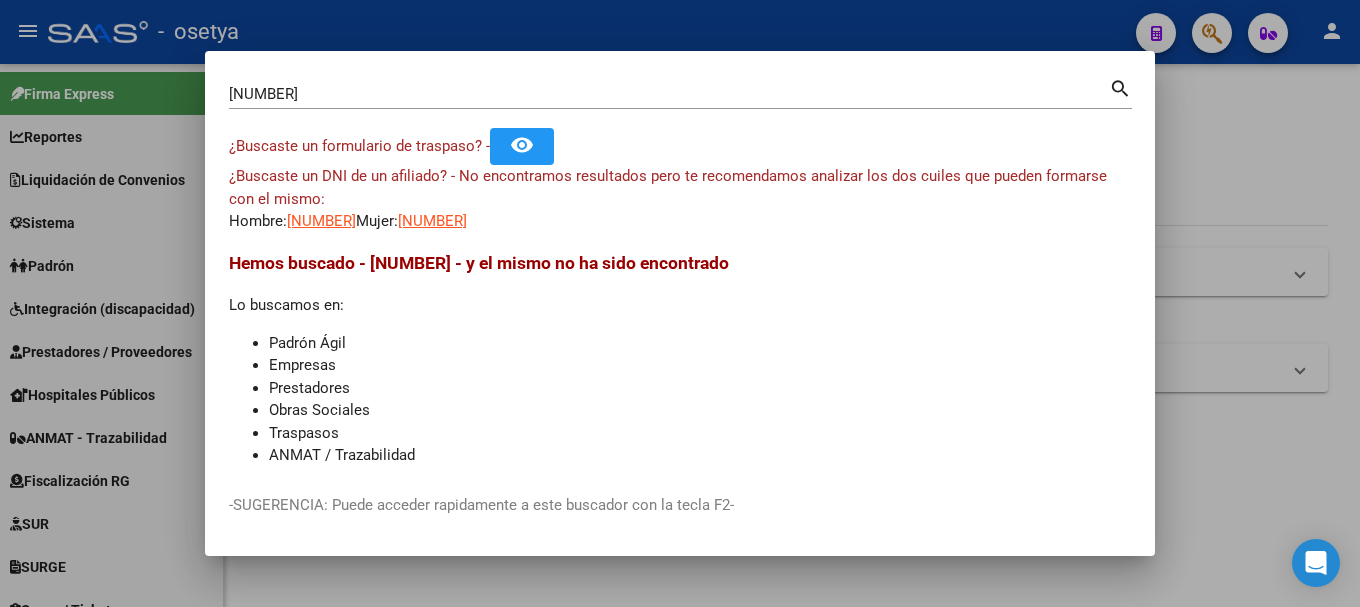 click on "43093782" at bounding box center (669, 94) 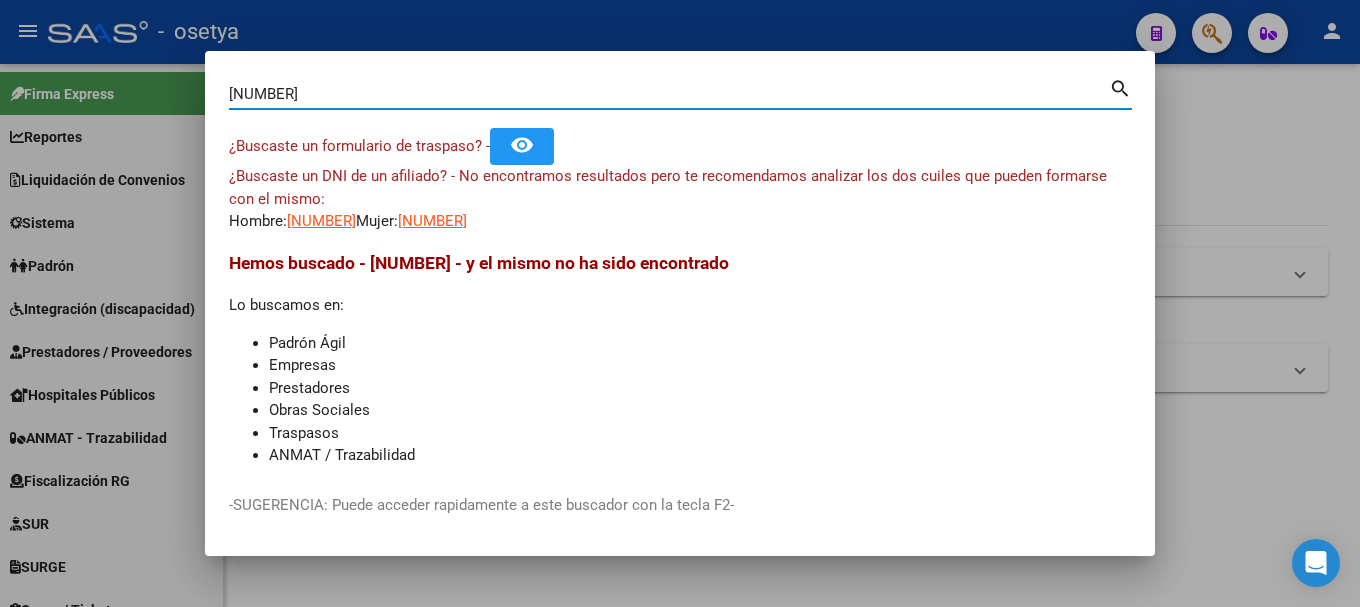 click on "43093782" at bounding box center [669, 94] 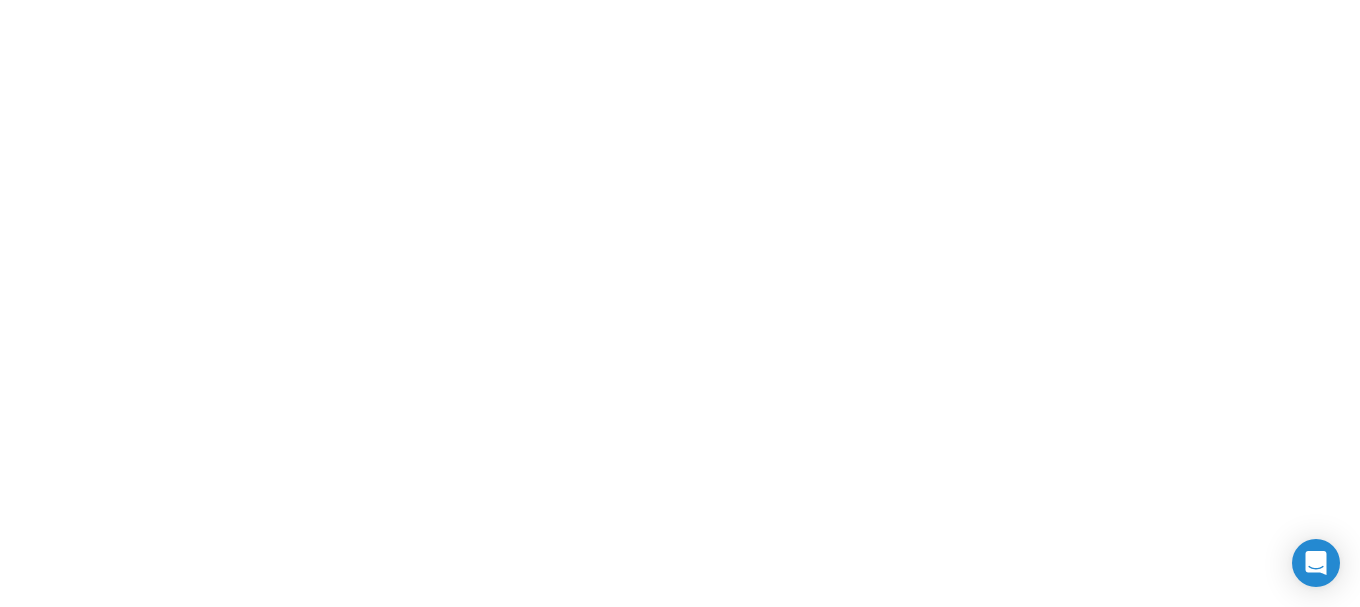 scroll, scrollTop: 0, scrollLeft: 0, axis: both 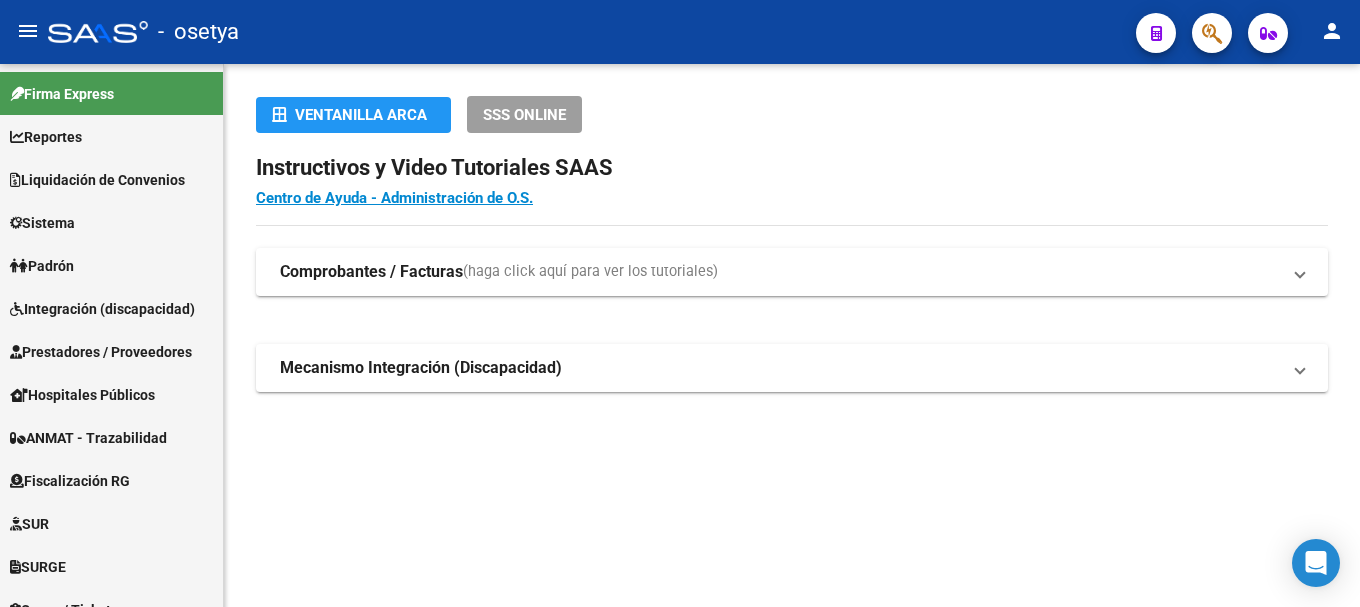 click on "menu -   osetya  person" 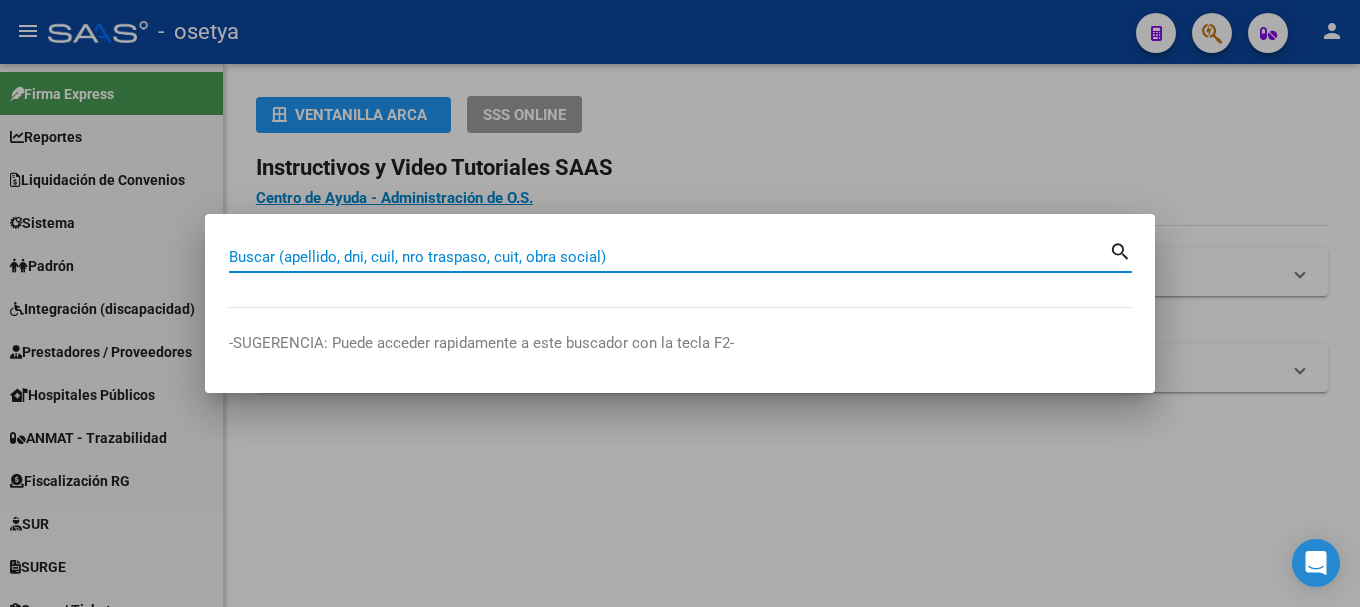 paste on "[DOCUMENT]" 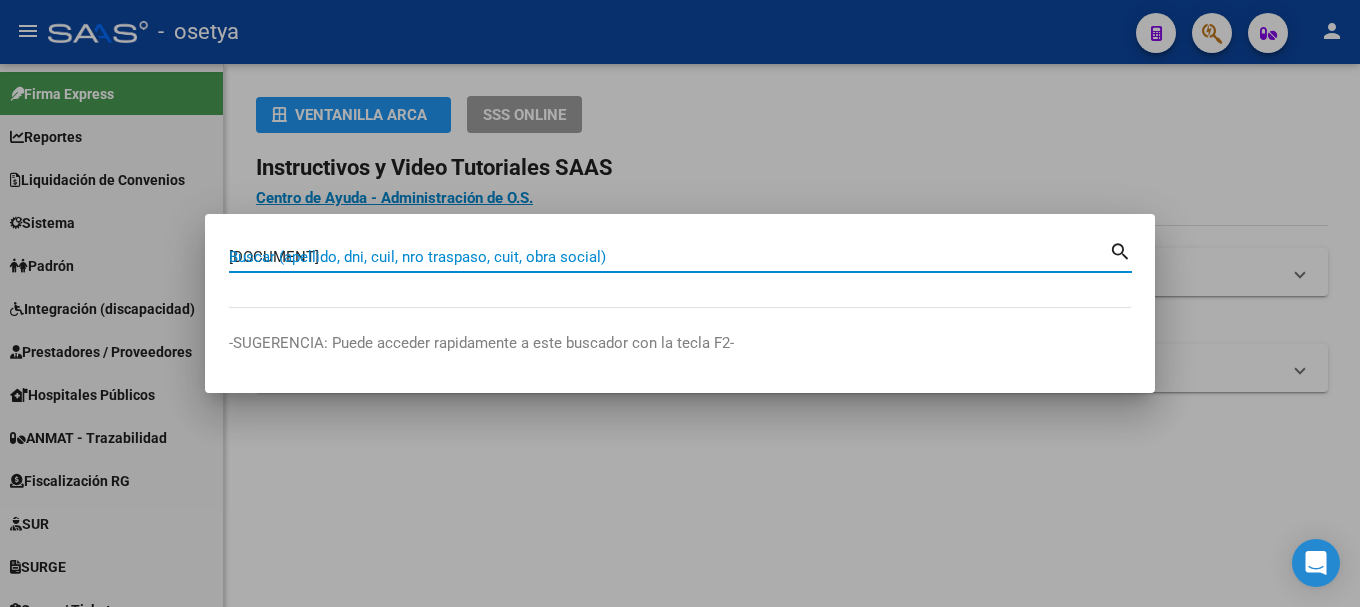 type on "[DOCUMENT]" 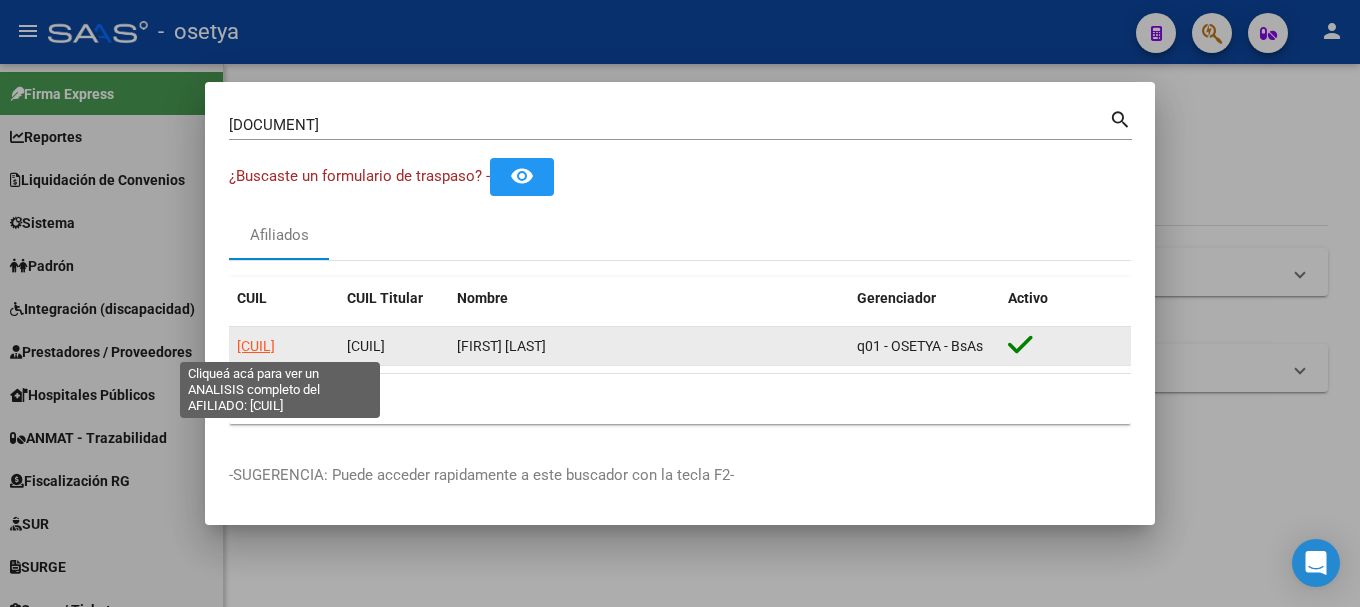 click on "[CUIL]" 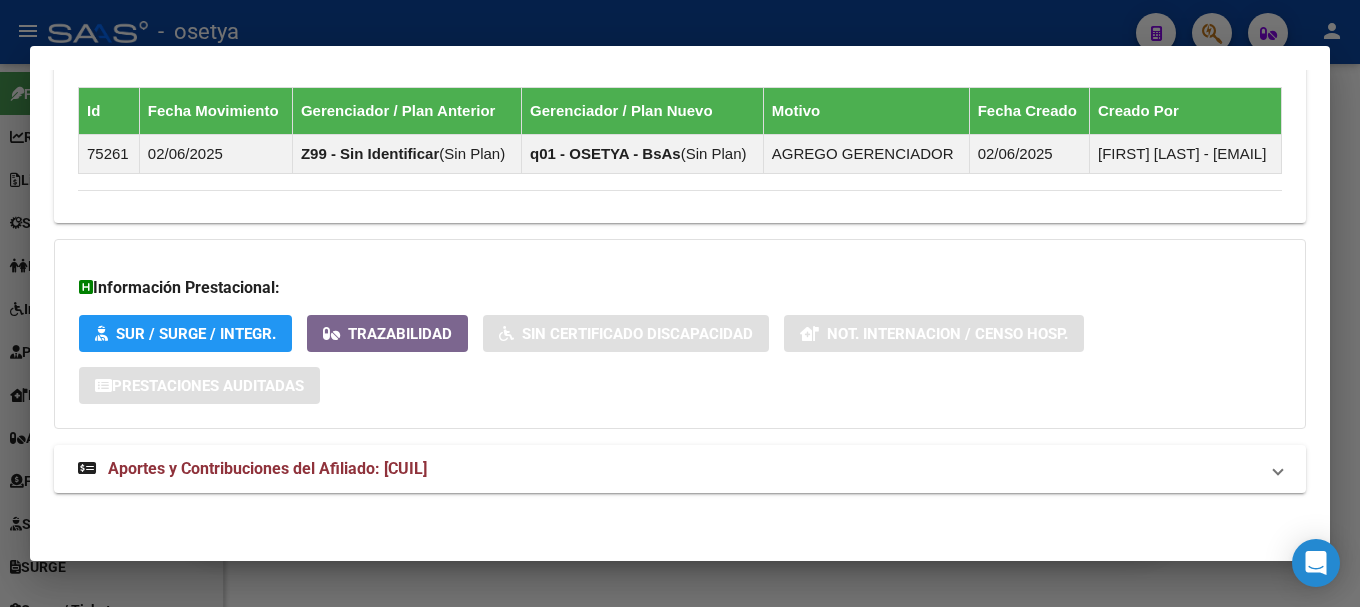 scroll, scrollTop: 1272, scrollLeft: 0, axis: vertical 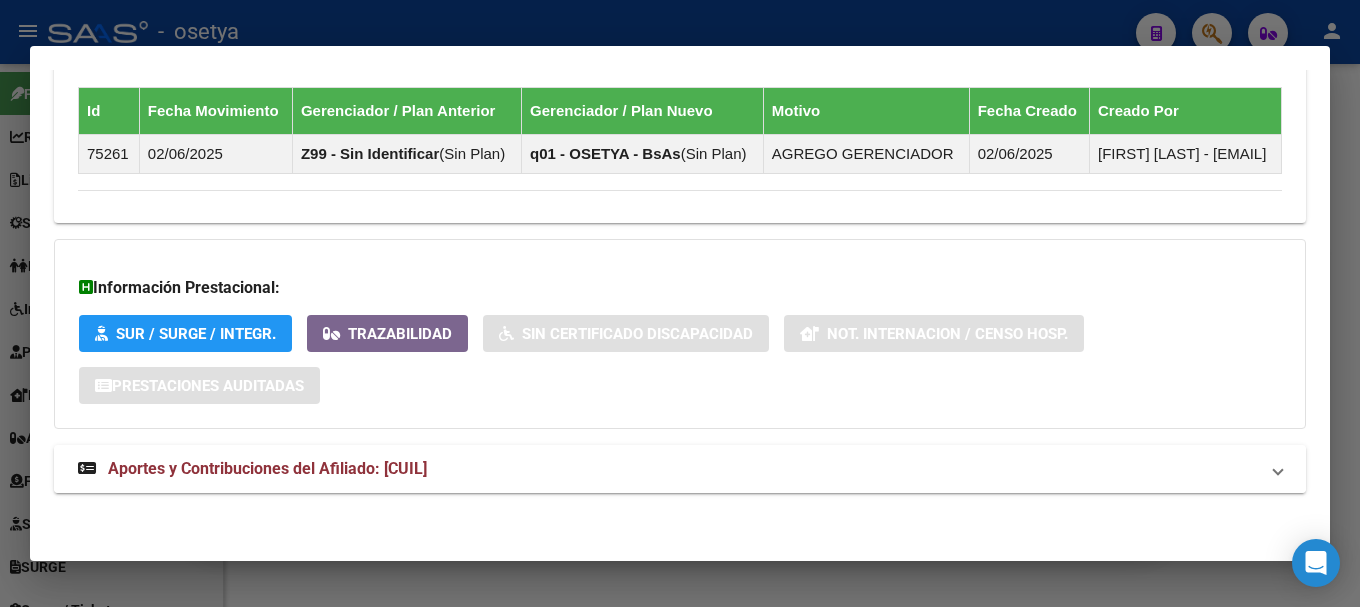 drag, startPoint x: 484, startPoint y: 469, endPoint x: 510, endPoint y: 456, distance: 29.068884 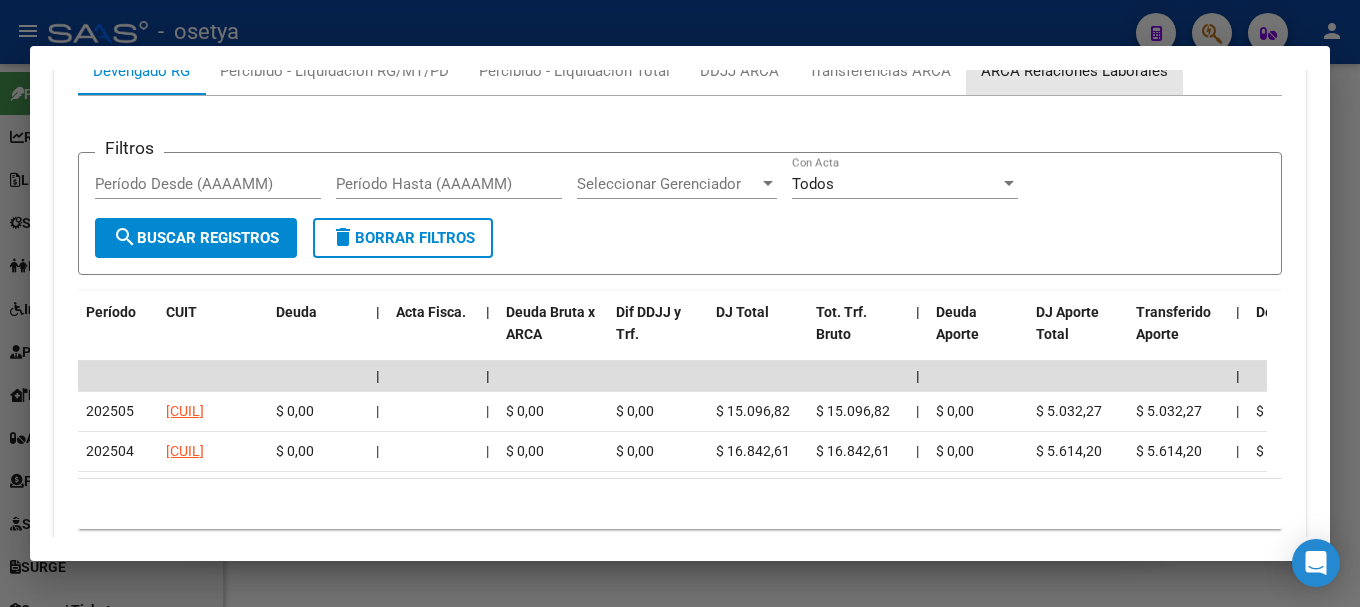 click on "ARCA Relaciones Laborales" at bounding box center [1074, 71] 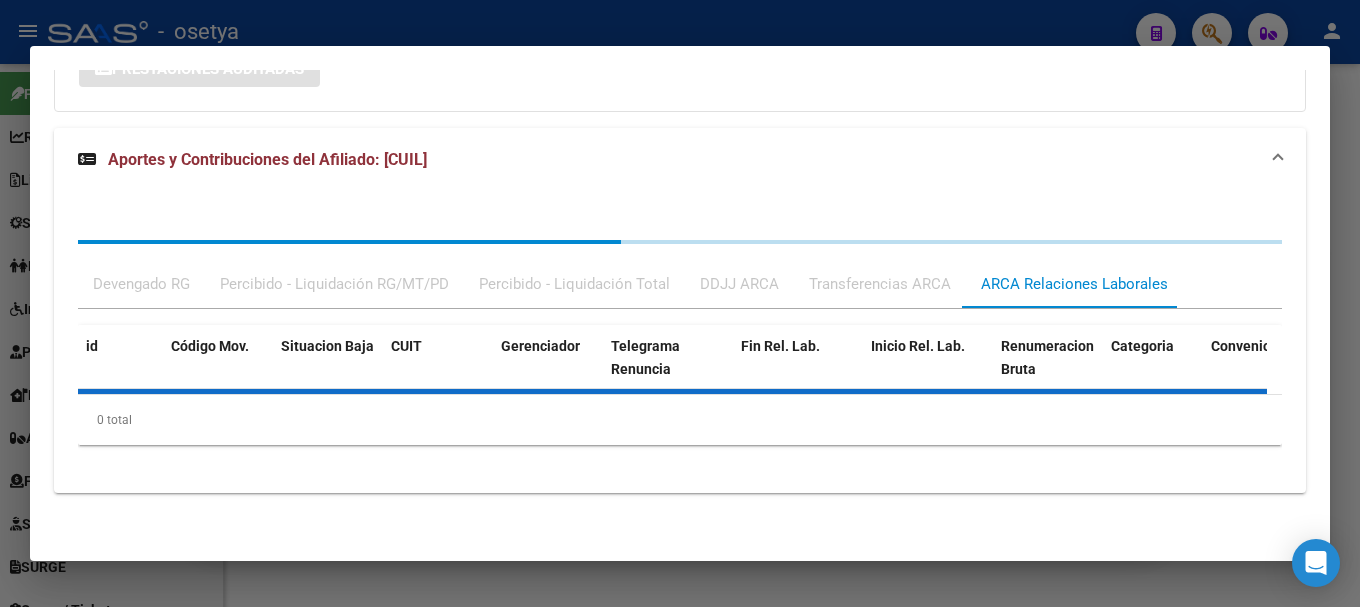 scroll, scrollTop: 1681, scrollLeft: 0, axis: vertical 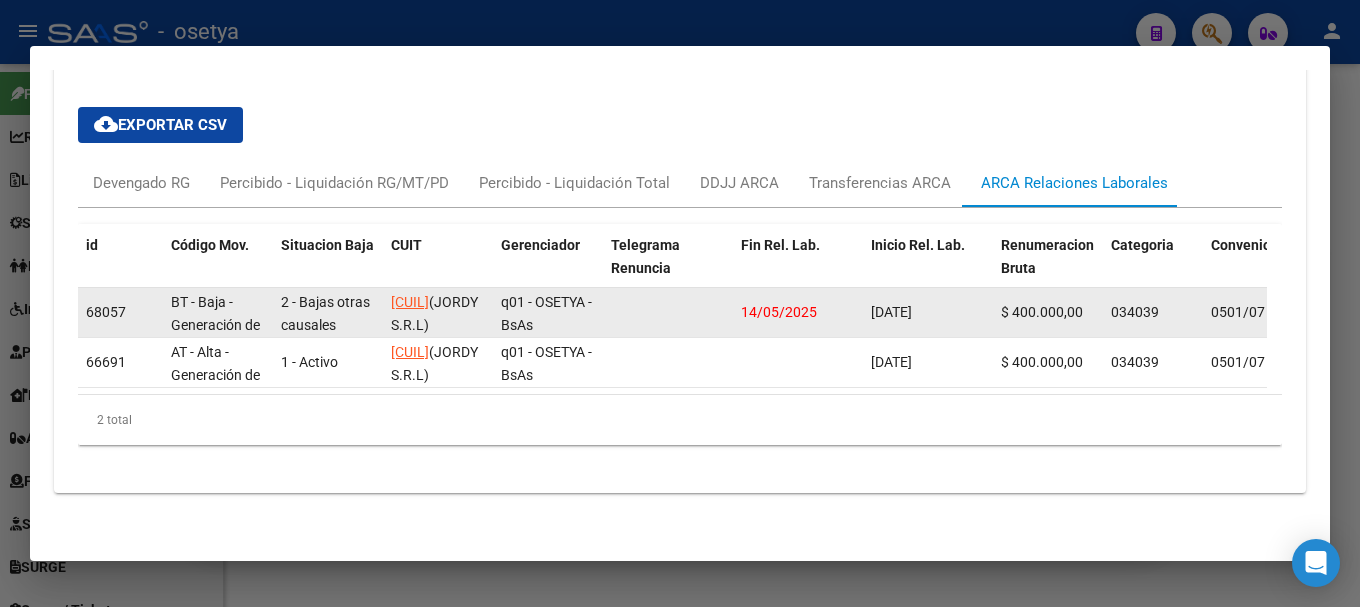 drag, startPoint x: 736, startPoint y: 345, endPoint x: 997, endPoint y: 351, distance: 261.06897 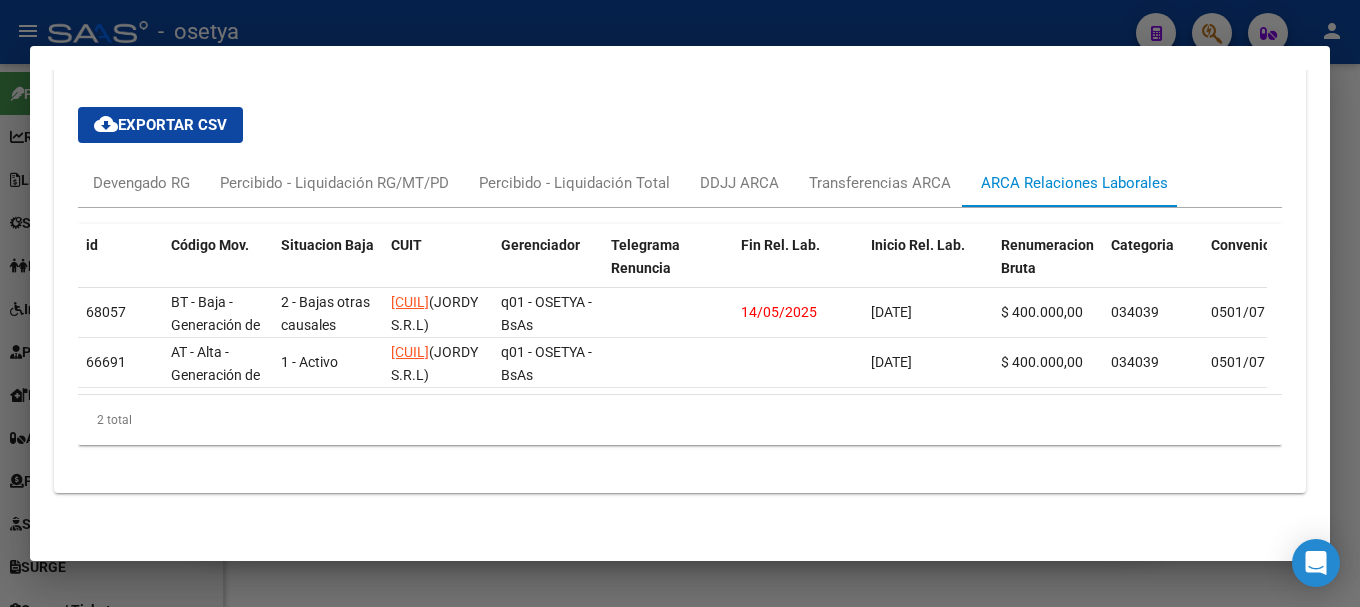 copy on "[DATE]" 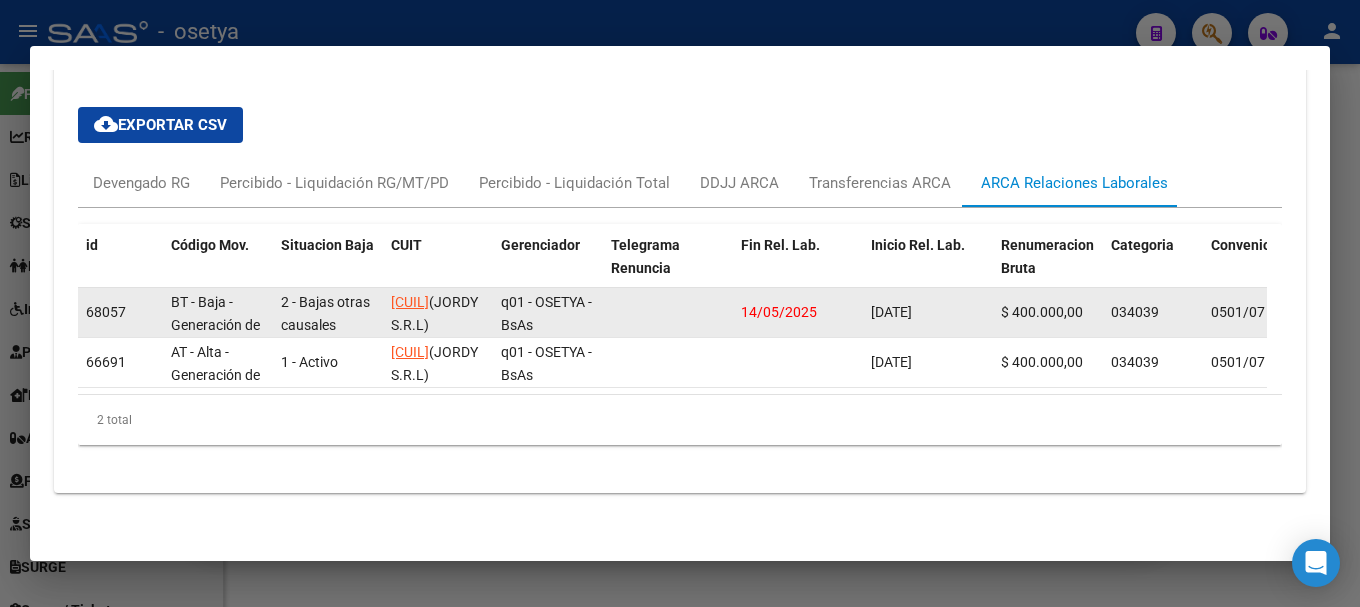 click on "14/05/2025" 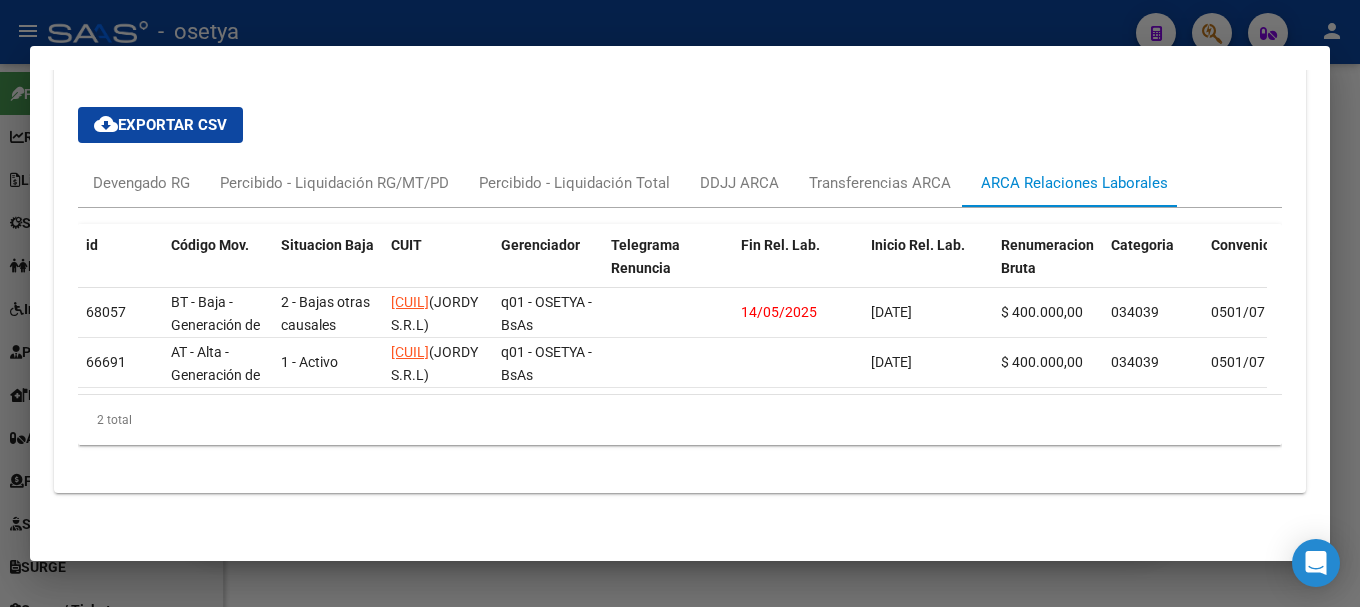 click at bounding box center [680, 303] 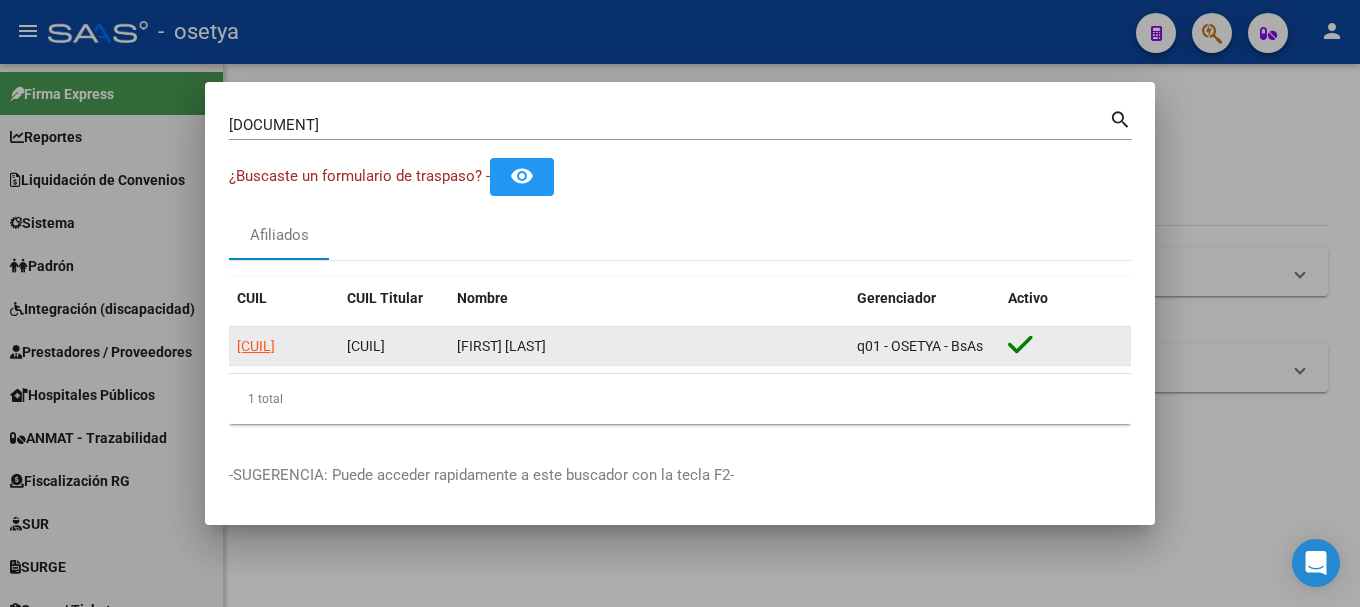 click on "[CUIL]" 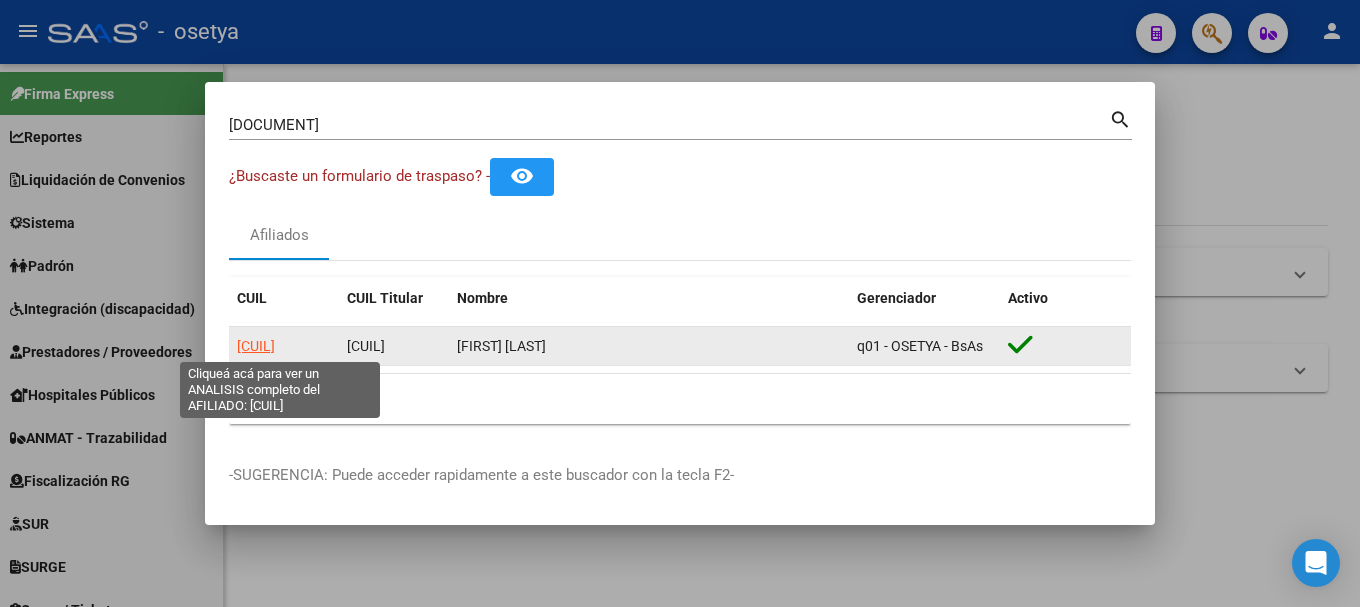 click on "[CUIL]" 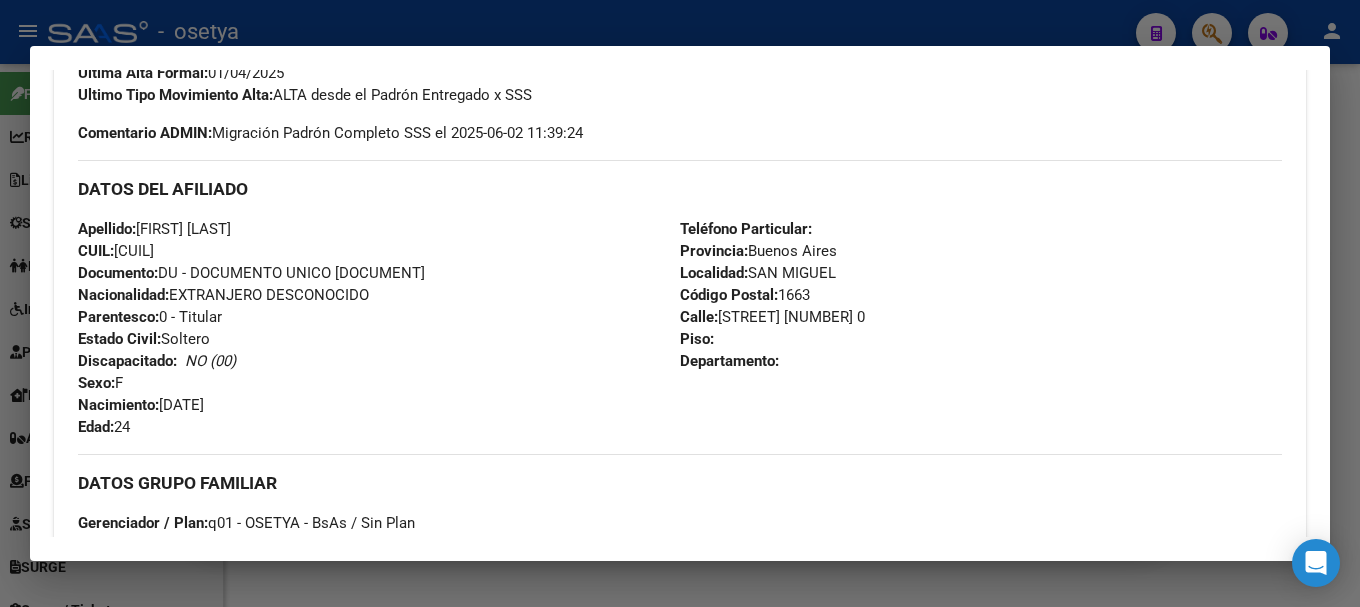scroll, scrollTop: 572, scrollLeft: 0, axis: vertical 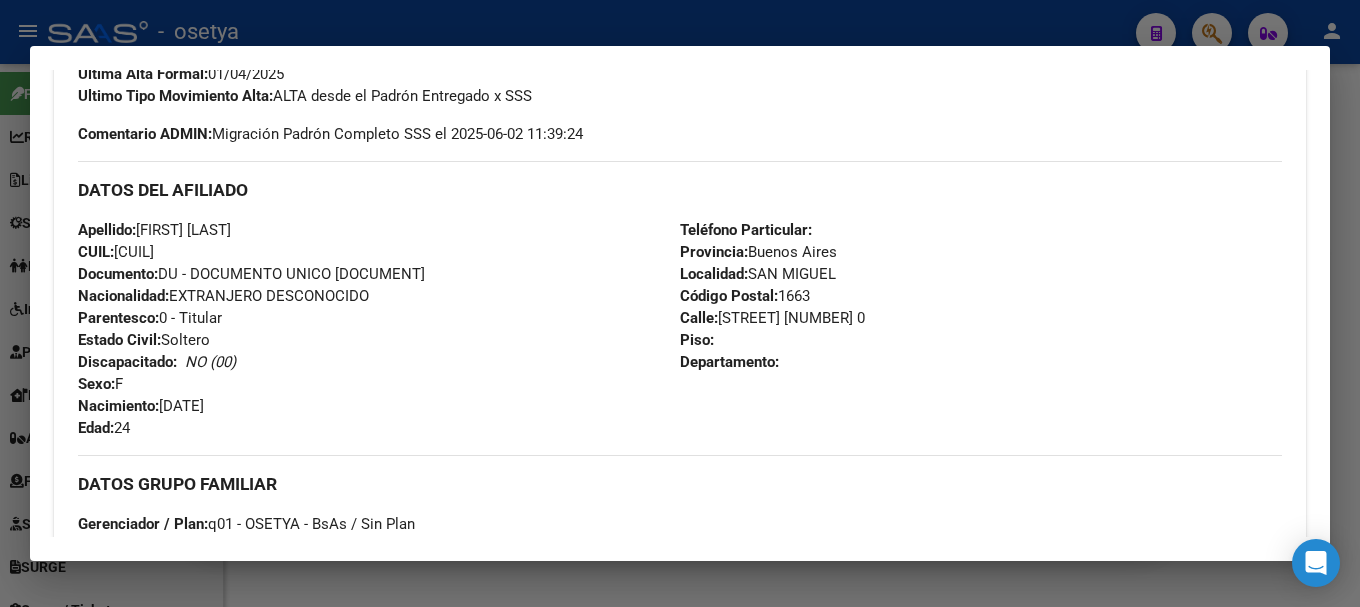 drag, startPoint x: 714, startPoint y: 318, endPoint x: 846, endPoint y: 318, distance: 132 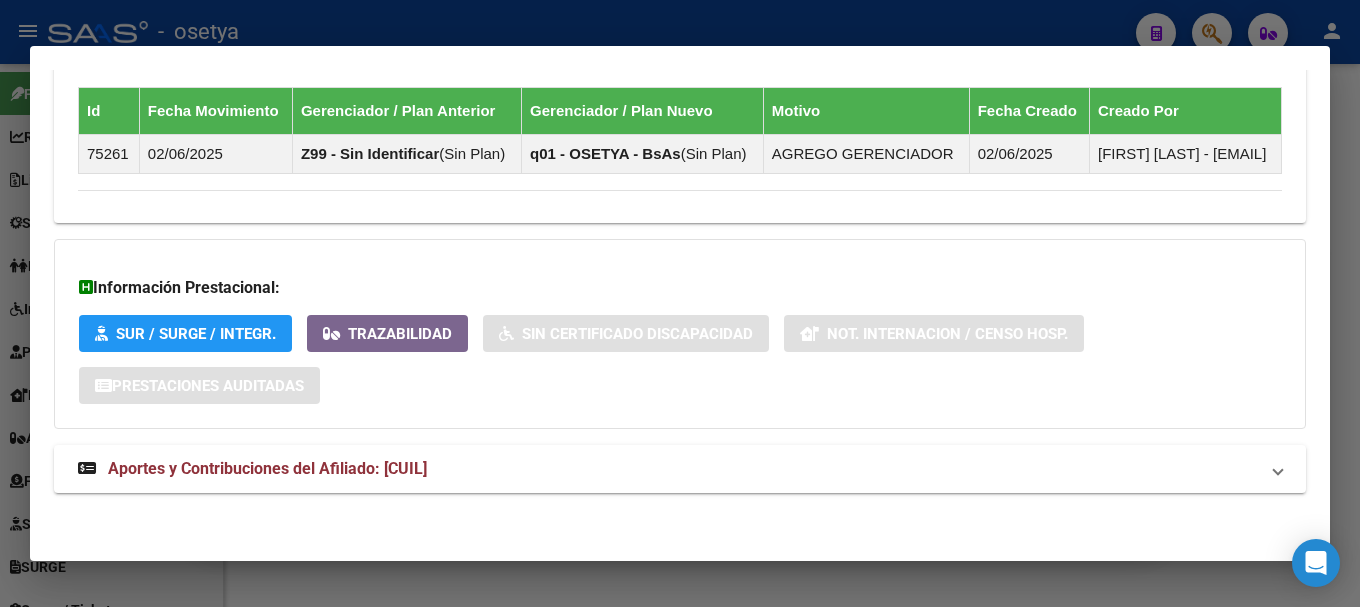 scroll, scrollTop: 1272, scrollLeft: 0, axis: vertical 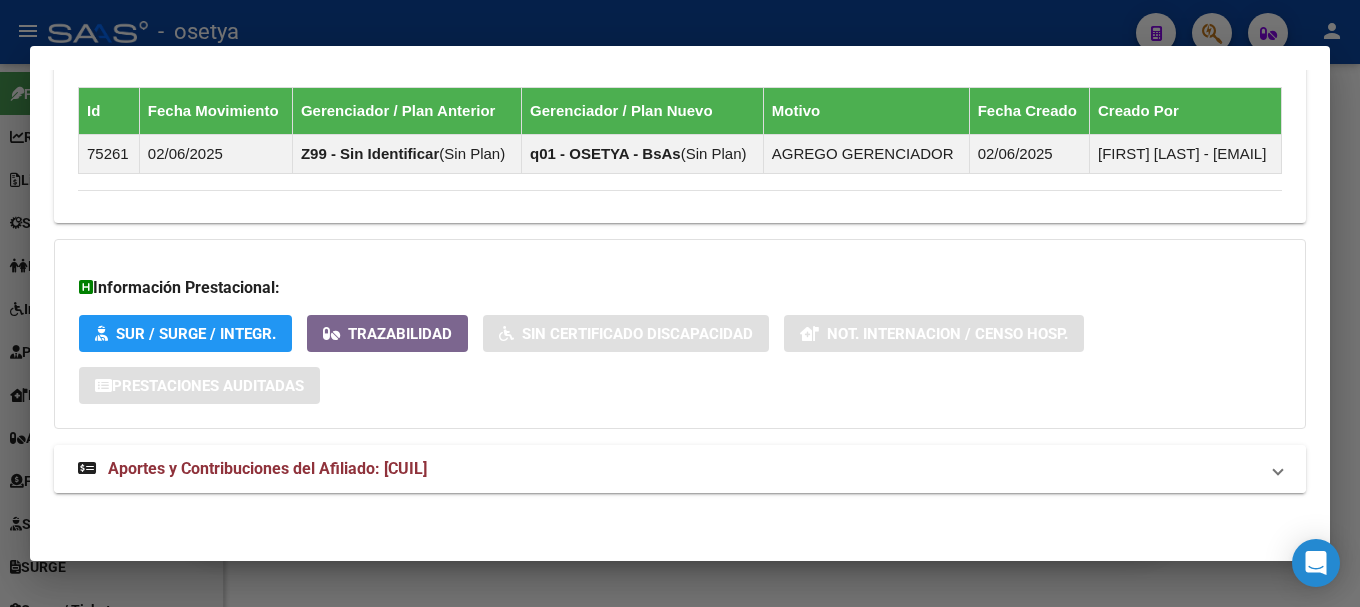 click on "Aportes y Contribuciones del Afiliado: [CUIL]" at bounding box center [680, 469] 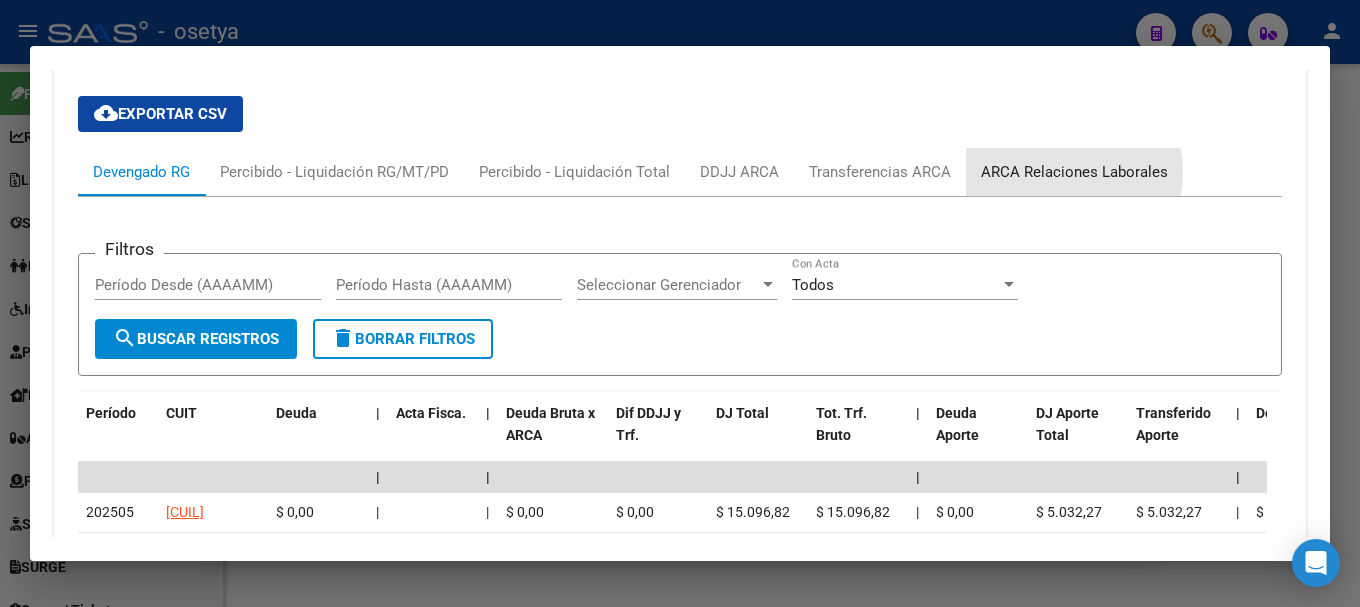 click on "ARCA Relaciones Laborales" at bounding box center (1074, 172) 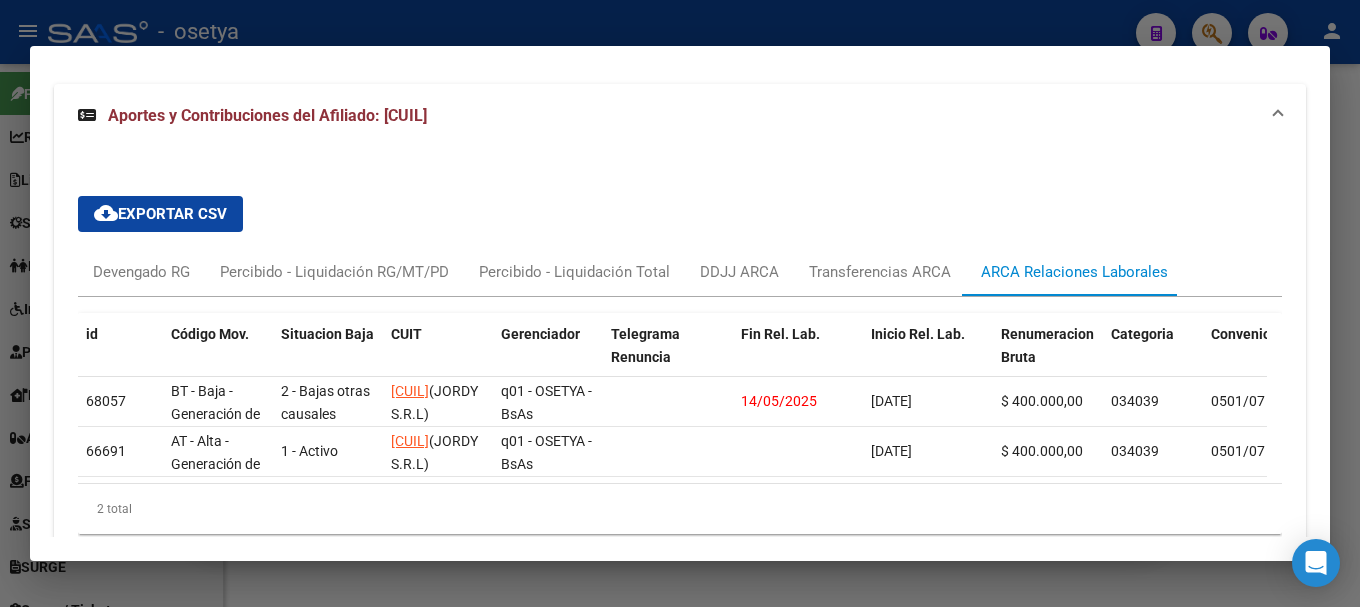 scroll, scrollTop: 1689, scrollLeft: 0, axis: vertical 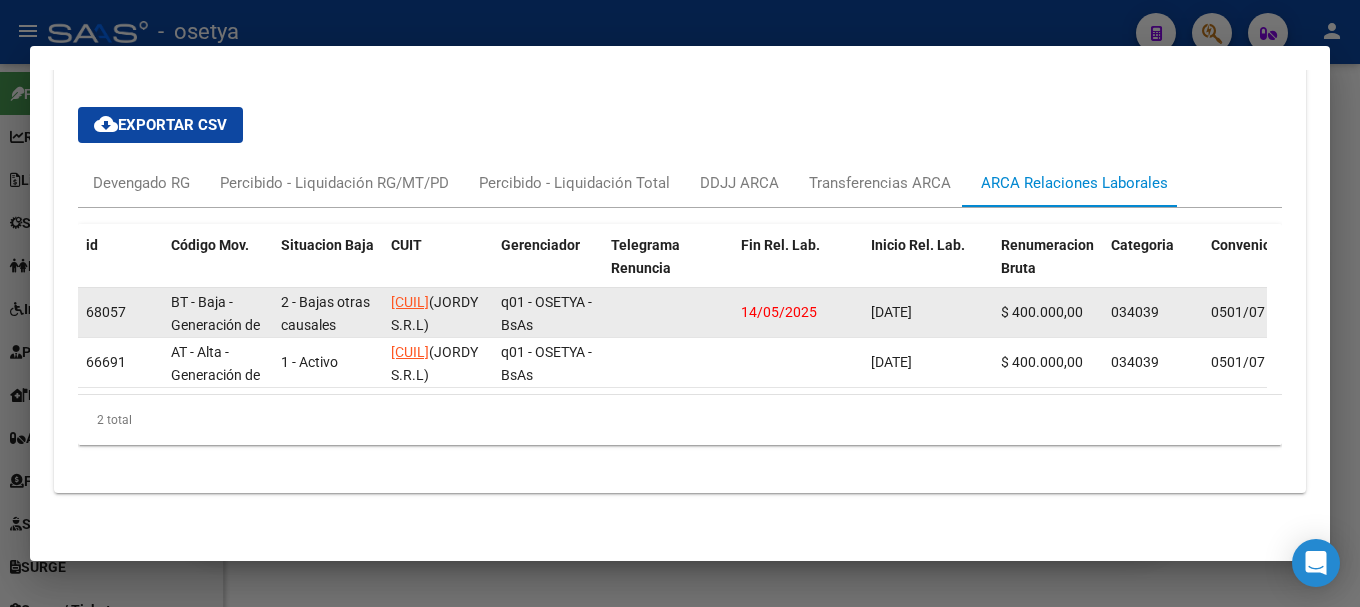 drag, startPoint x: 958, startPoint y: 352, endPoint x: 867, endPoint y: 355, distance: 91.04944 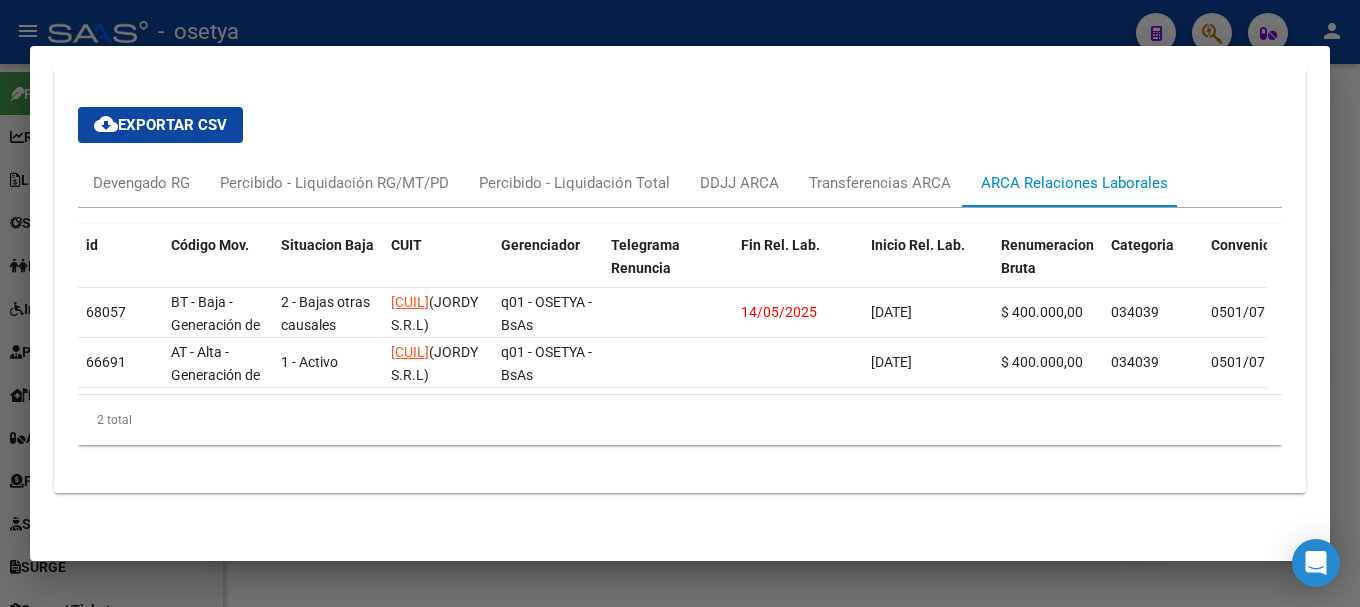 copy on "14/05/2025" 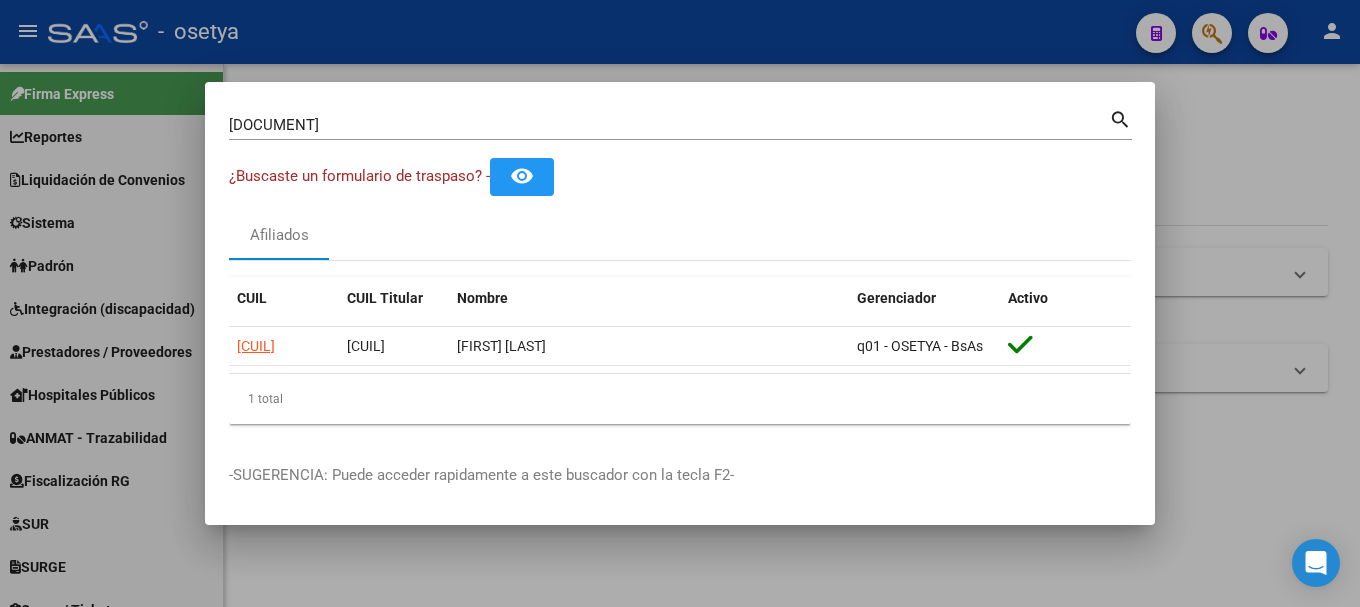 click at bounding box center (680, 303) 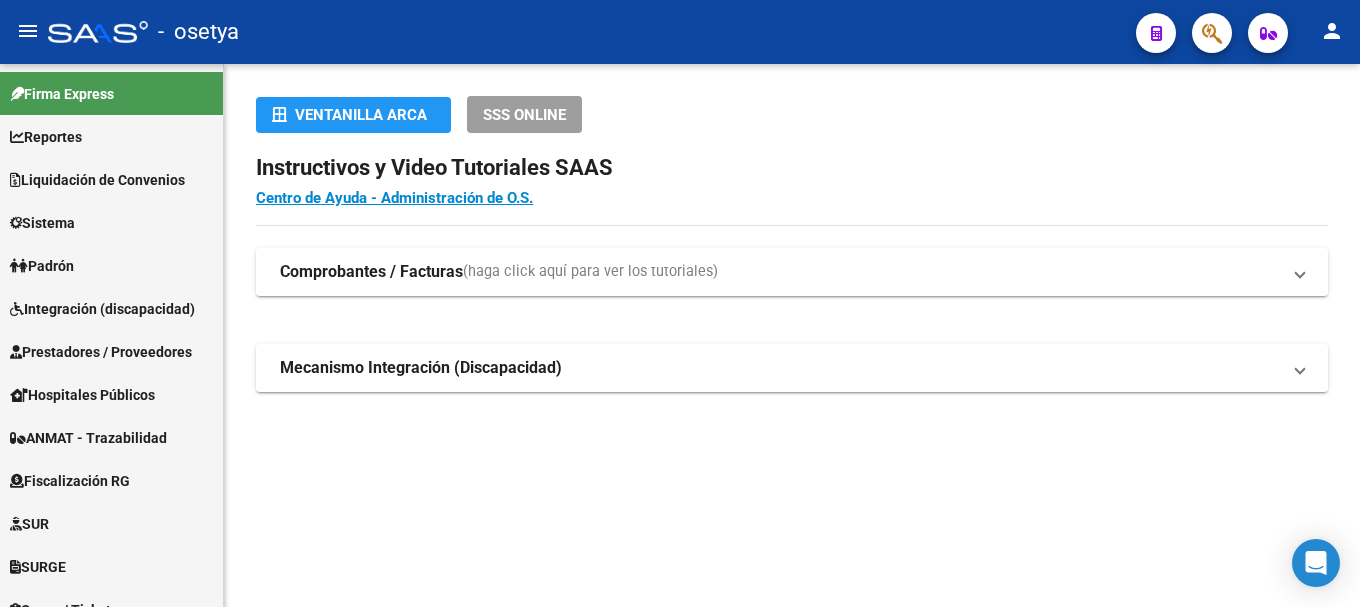 click 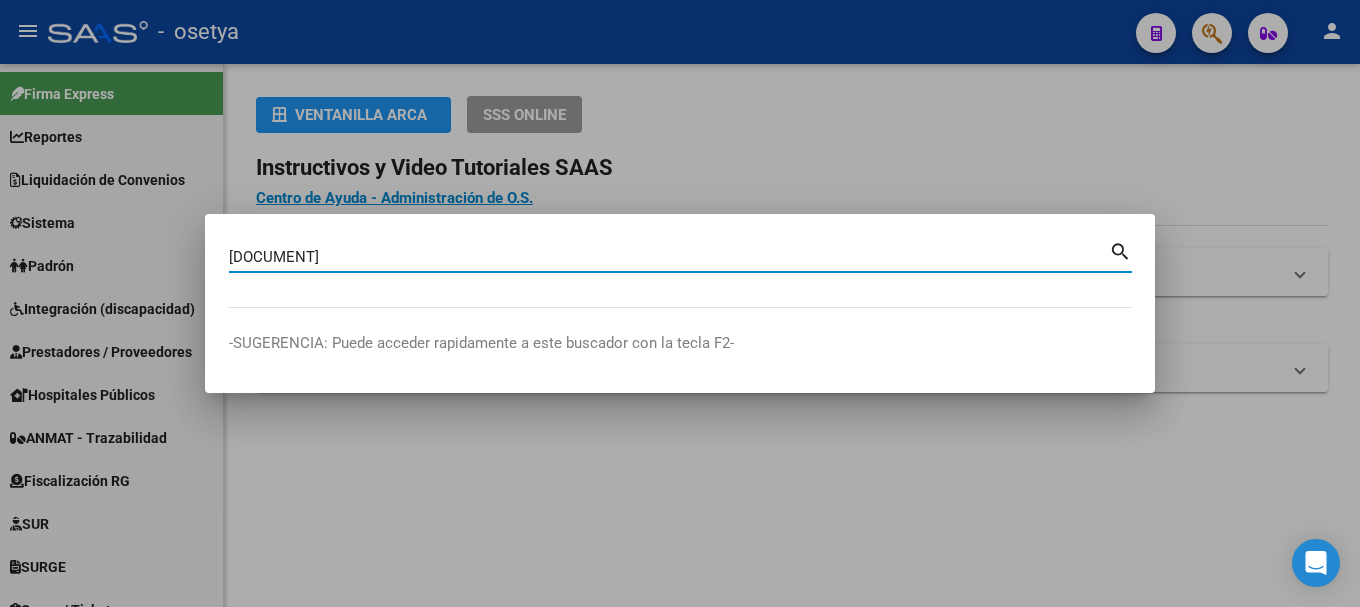 type on "[DOCUMENT]" 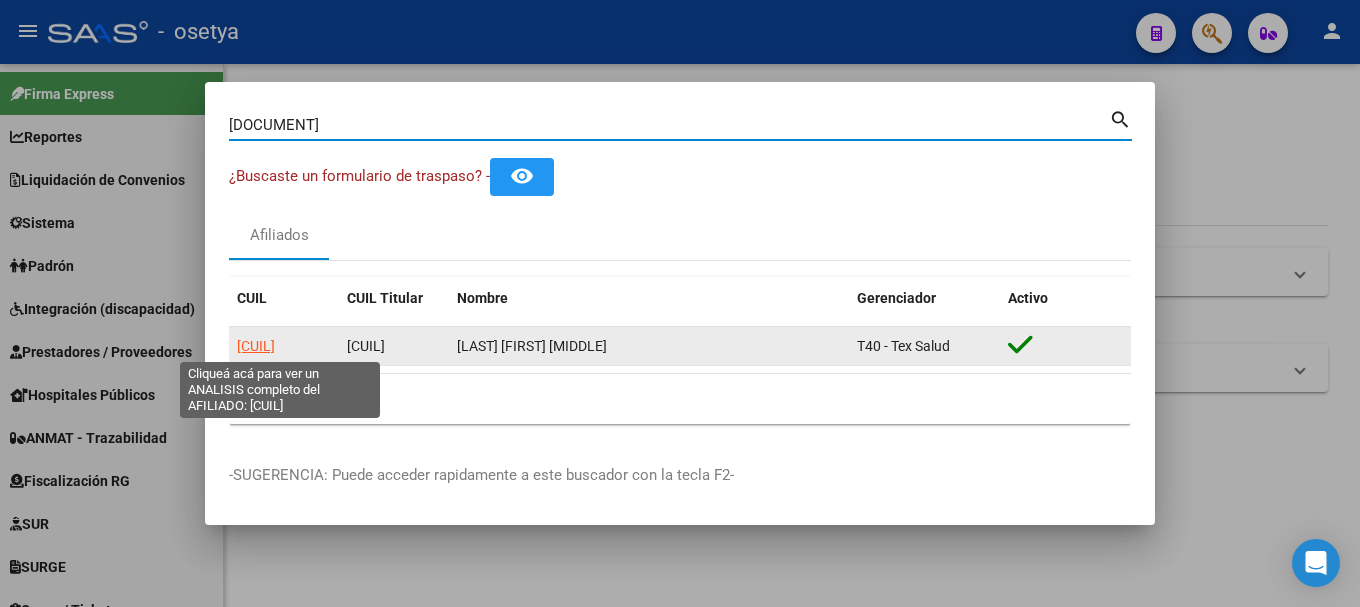 click on "[CUIL]" 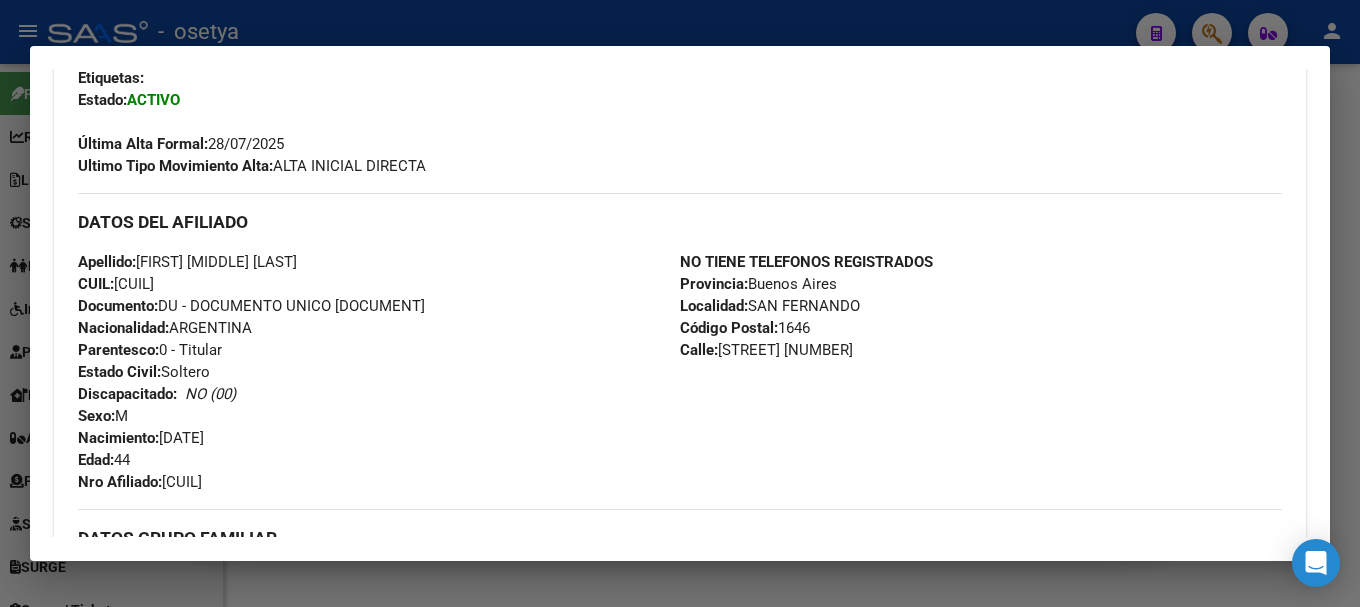 scroll, scrollTop: 455, scrollLeft: 0, axis: vertical 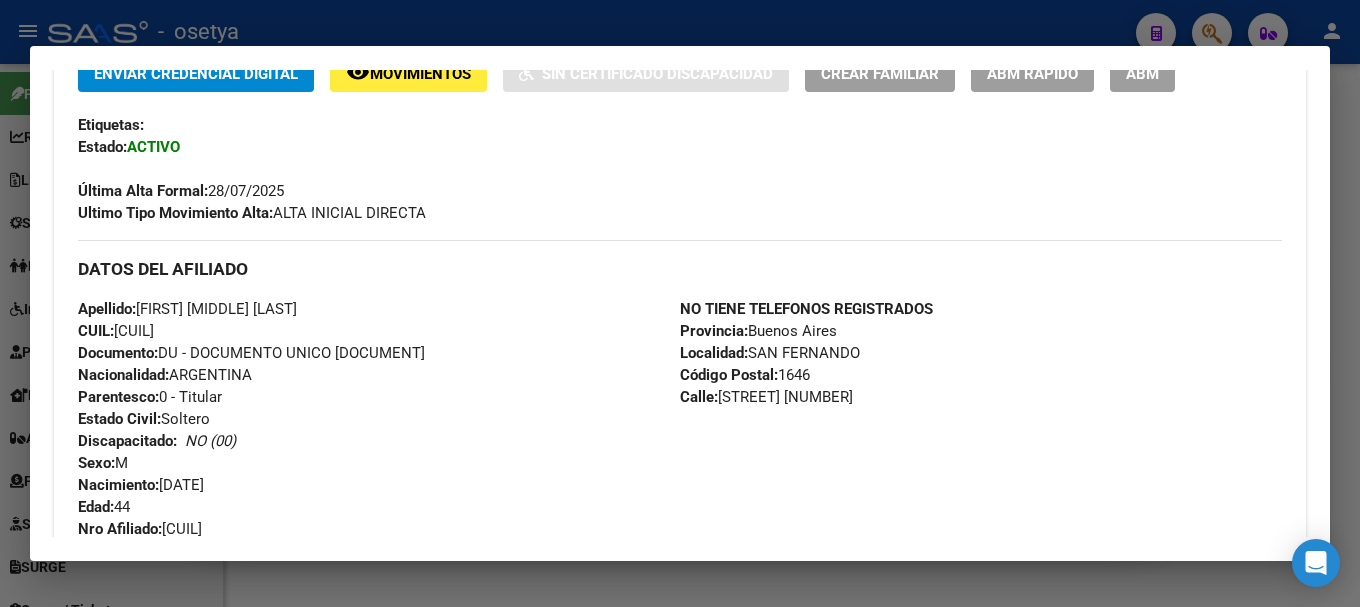 drag, startPoint x: 291, startPoint y: 192, endPoint x: 215, endPoint y: 199, distance: 76.321686 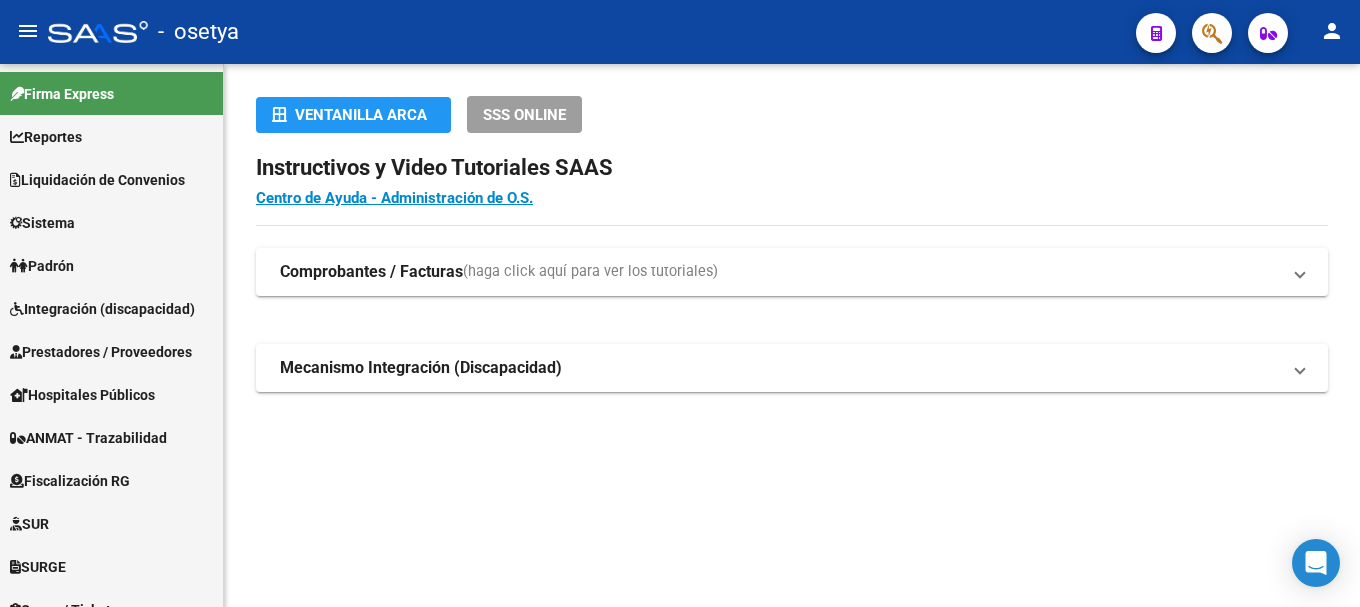 scroll, scrollTop: 0, scrollLeft: 0, axis: both 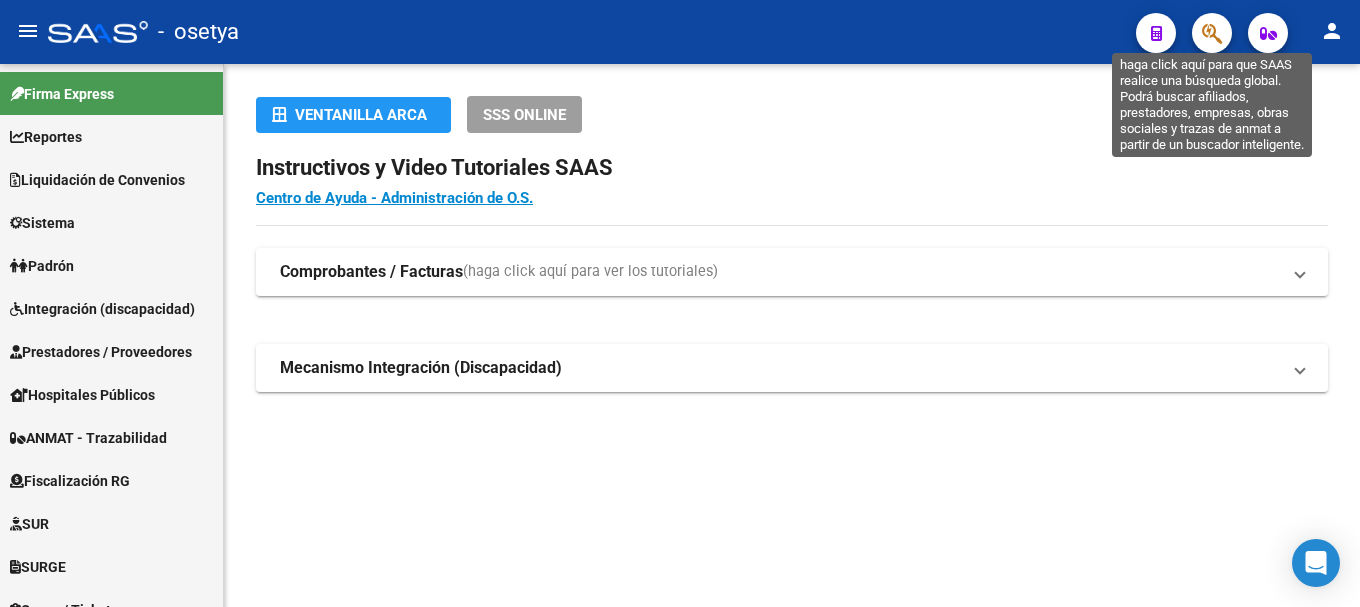 click 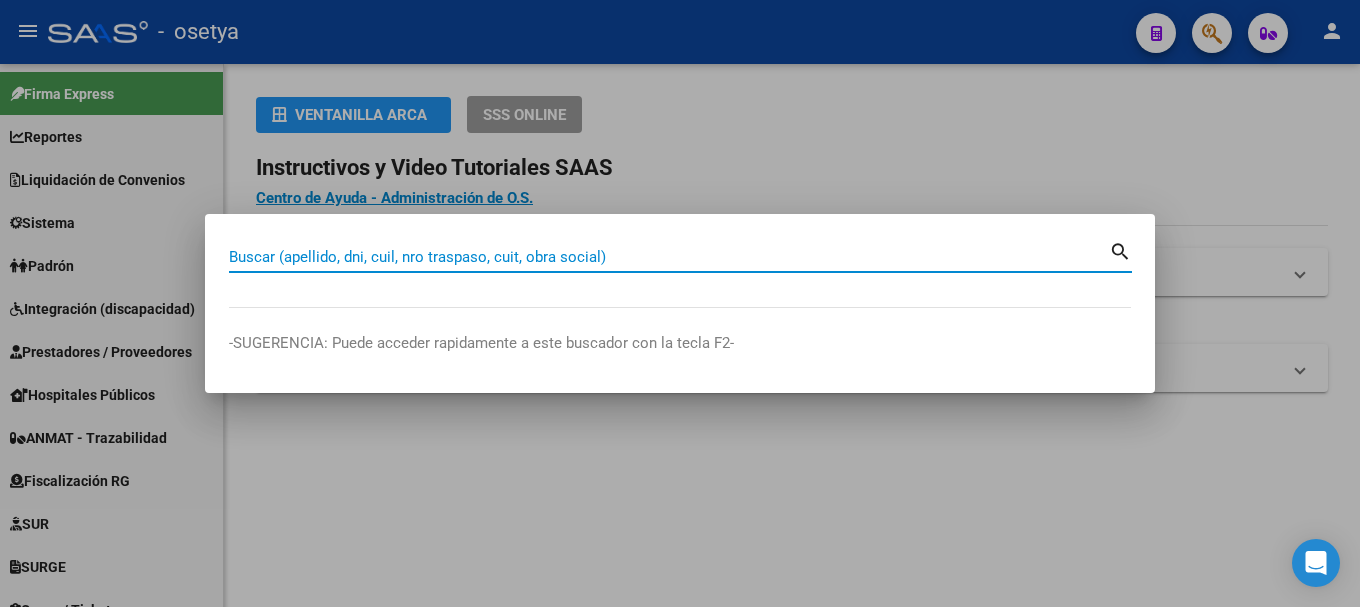 paste on "27252304245" 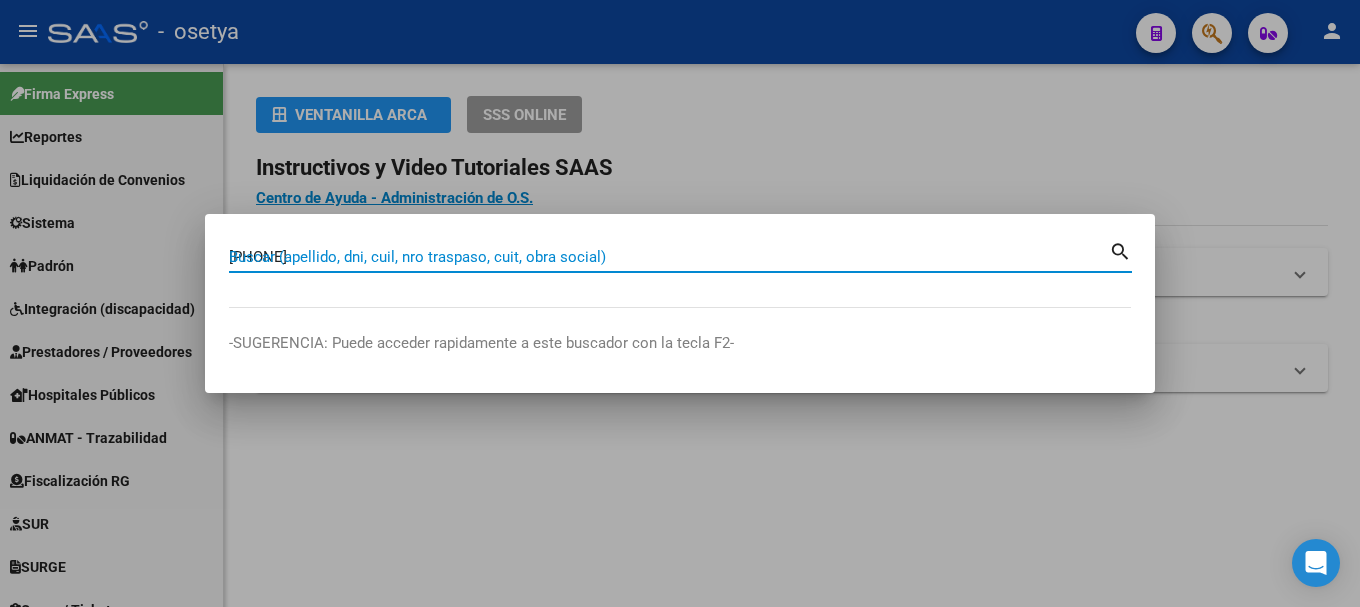 type on "27252304245" 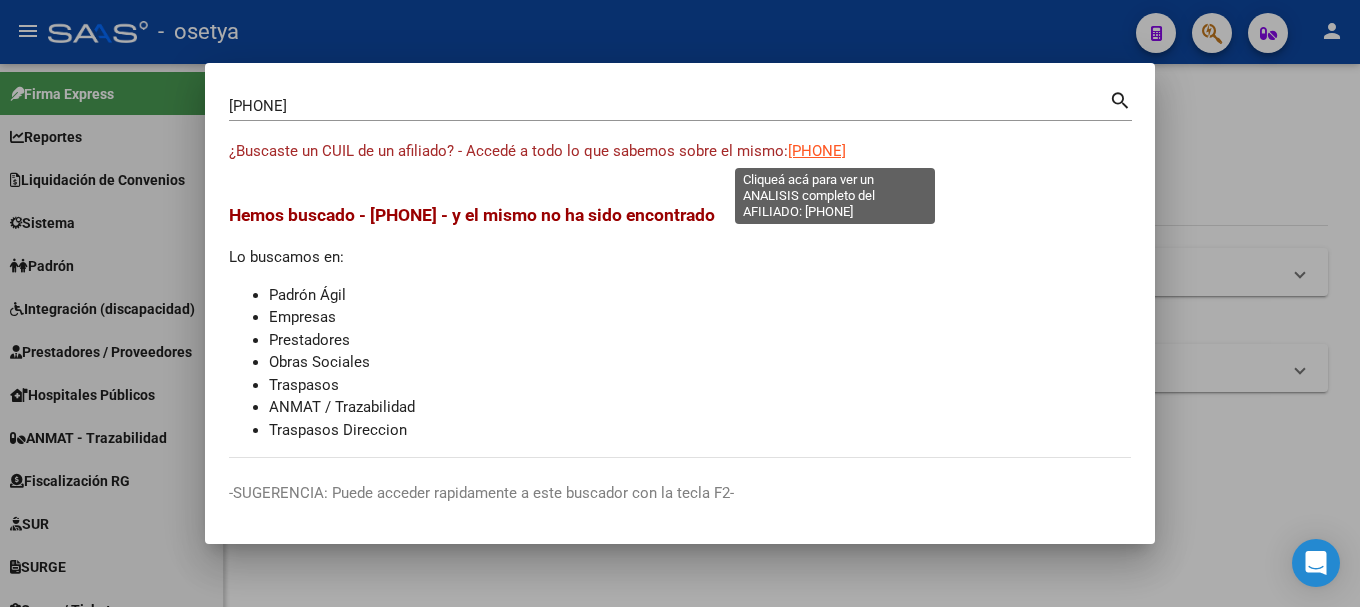 click on "27252304245" at bounding box center [817, 151] 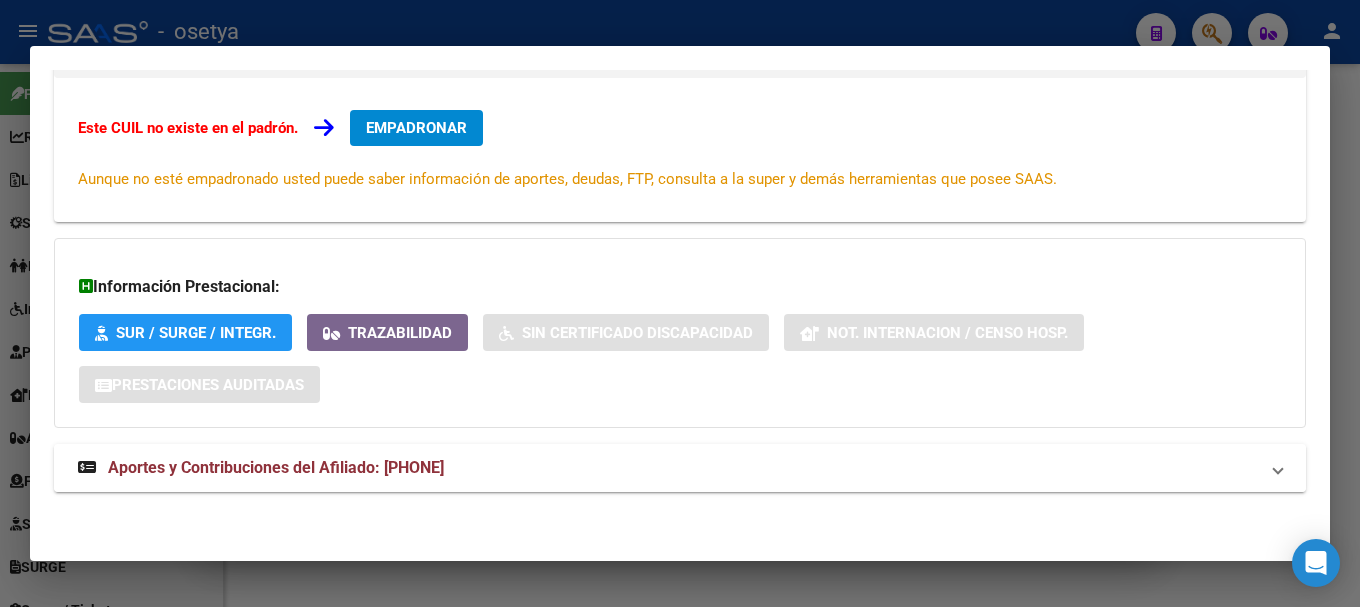 click on "Aportes y Contribuciones del Afiliado: 27252304245" at bounding box center (668, 468) 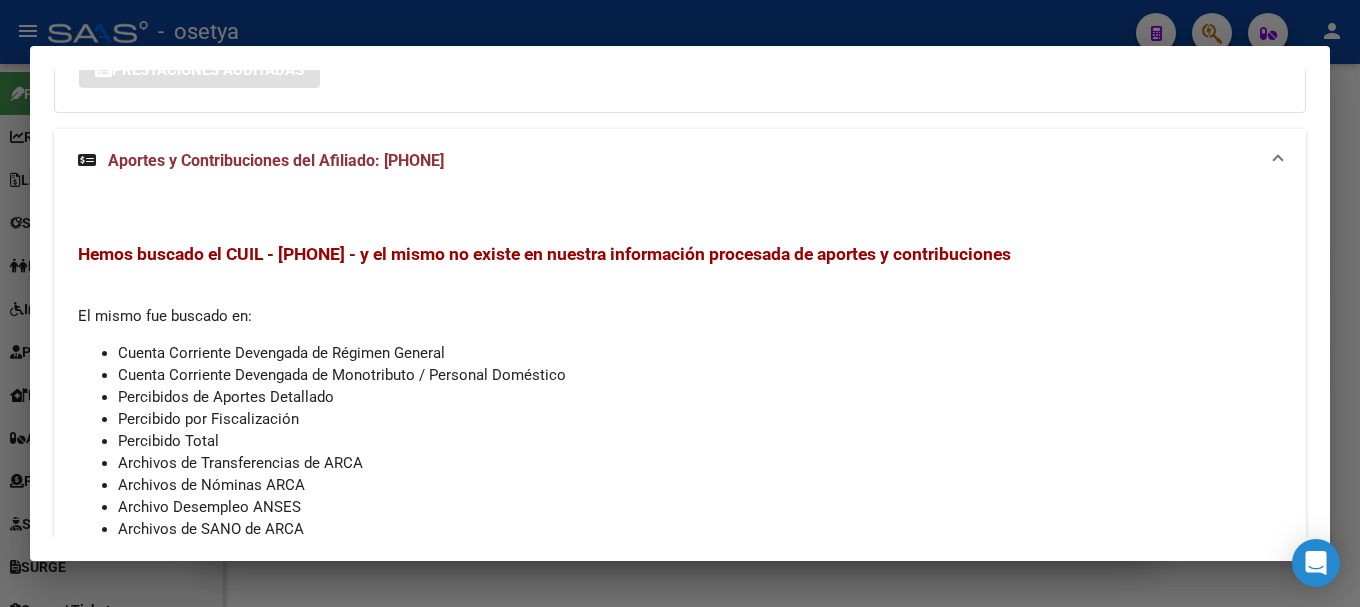 scroll, scrollTop: 645, scrollLeft: 0, axis: vertical 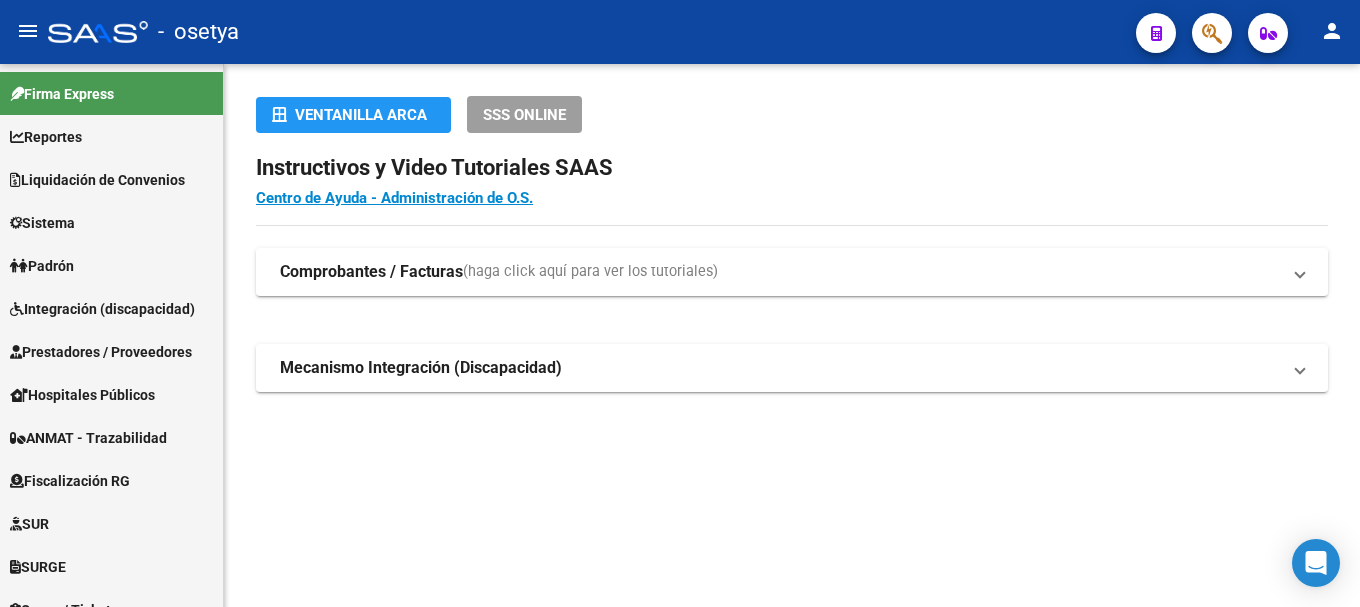 click 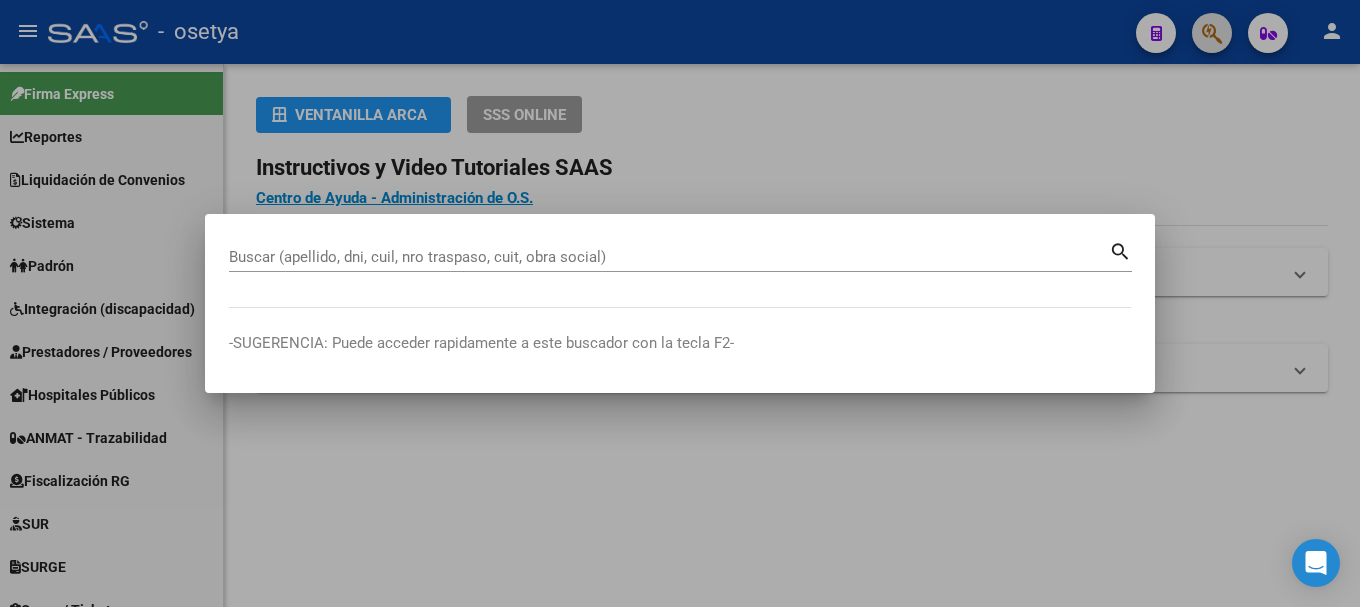 type 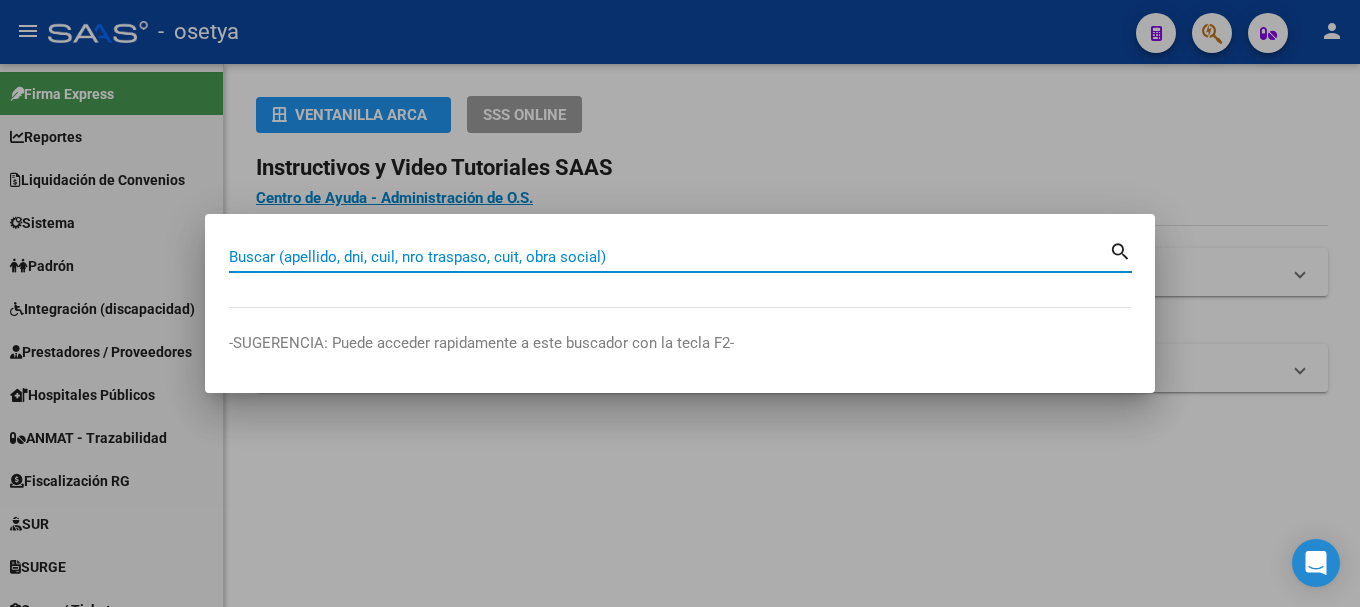paste on "28424470" 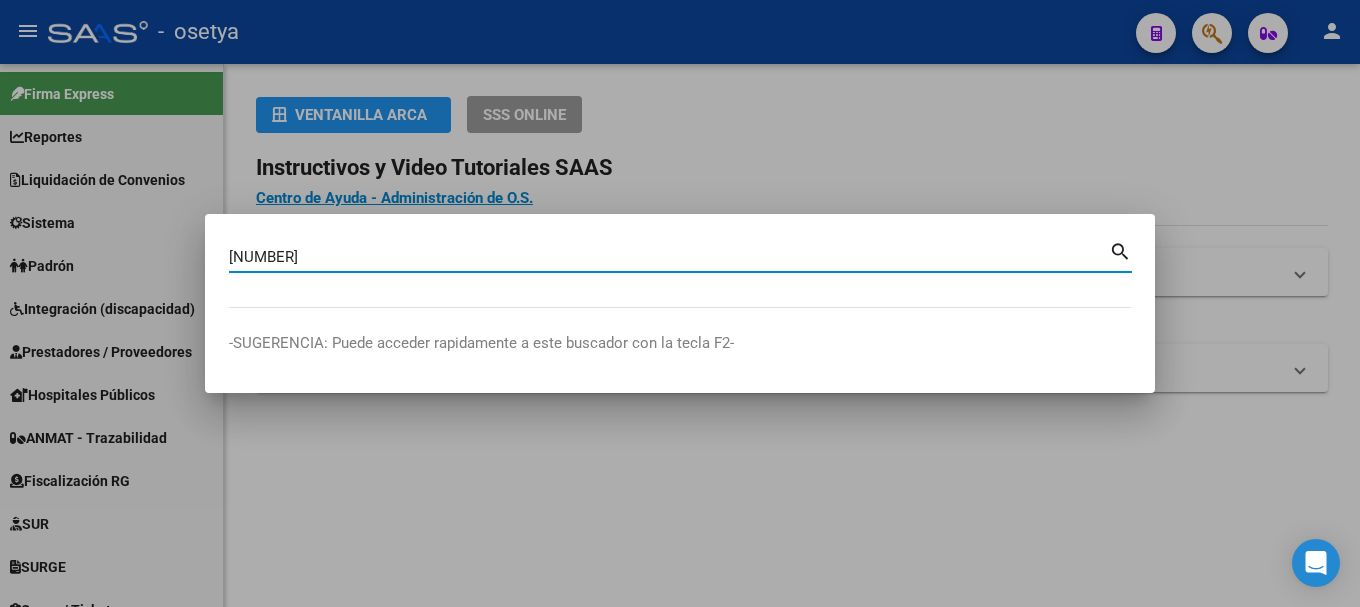 type on "28424470" 